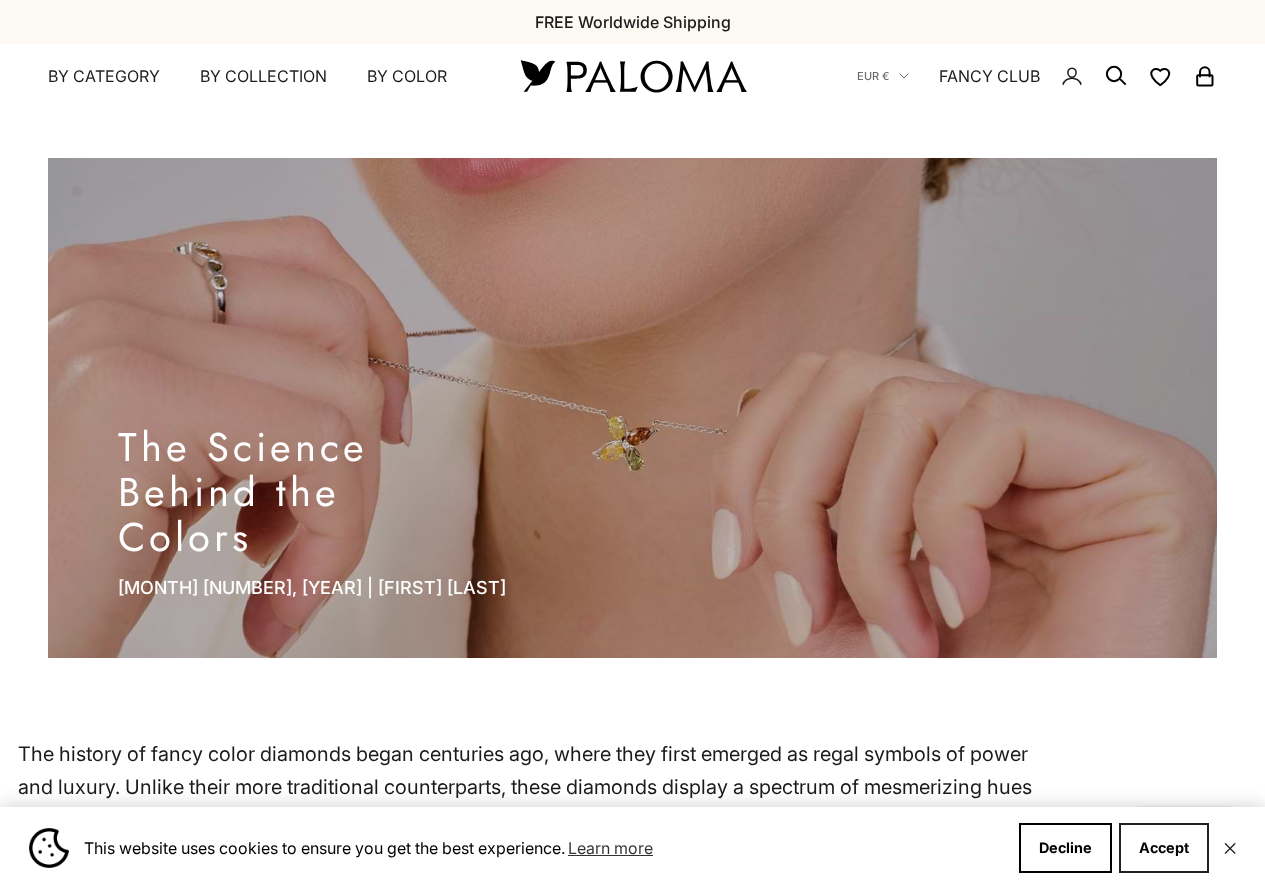 scroll, scrollTop: 300, scrollLeft: 0, axis: vertical 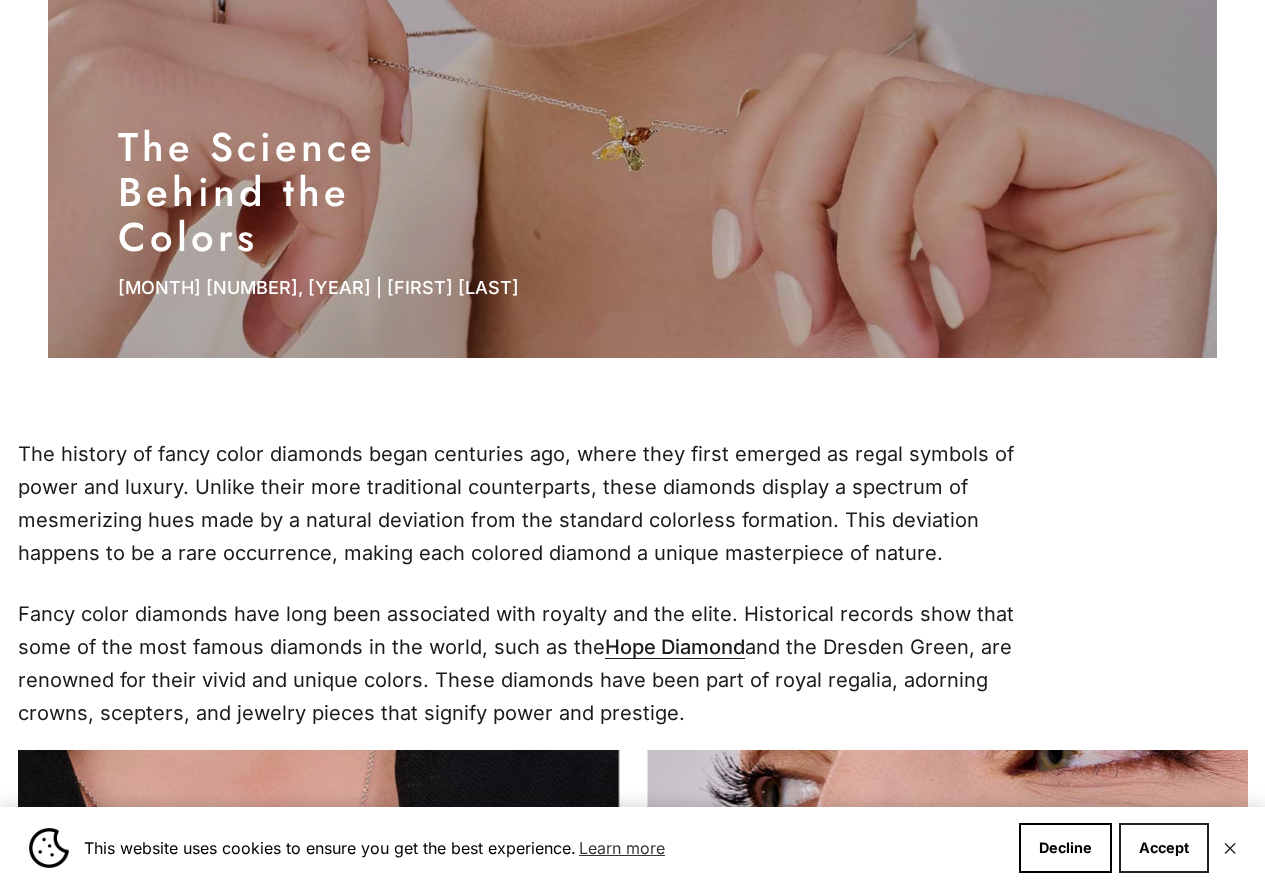 click on "Accept" at bounding box center [1164, 848] 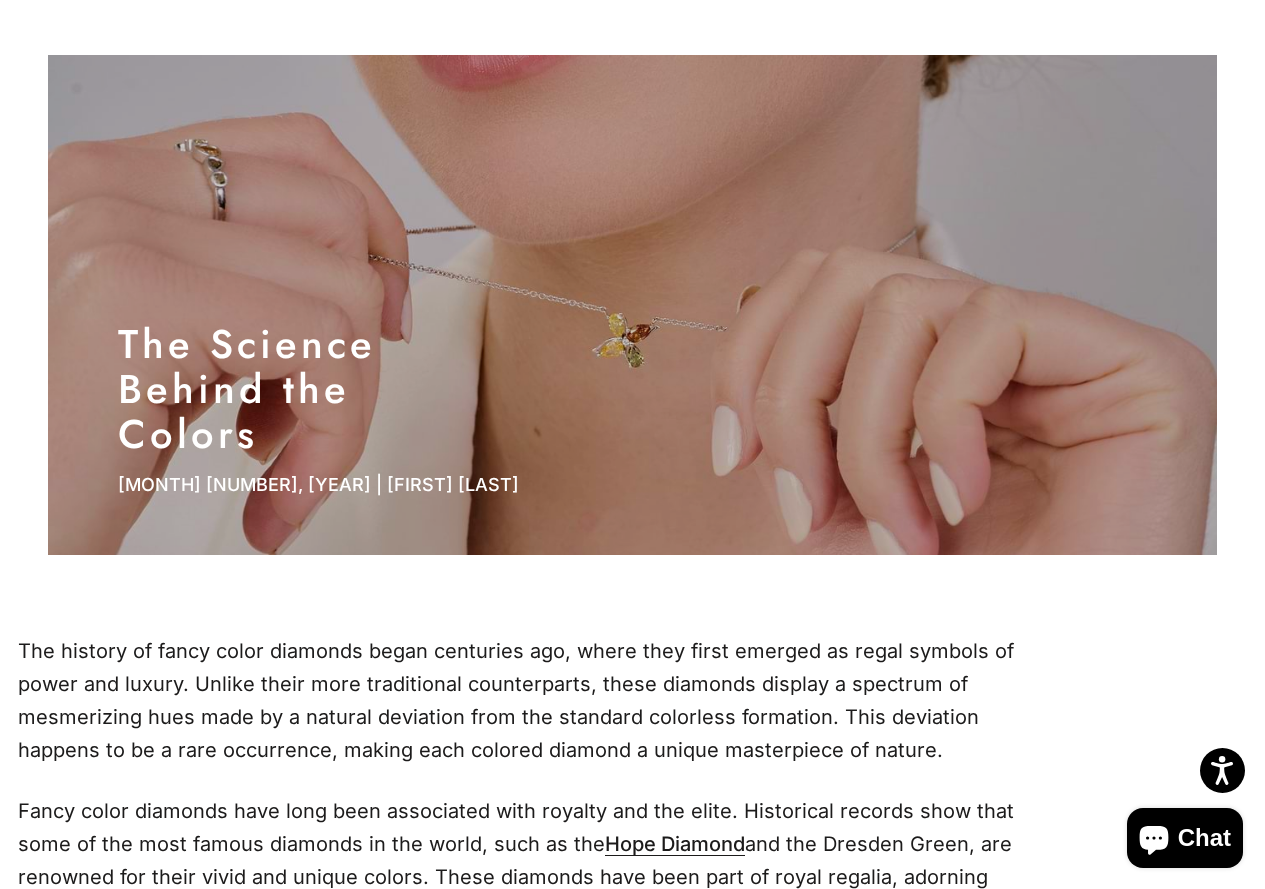 scroll, scrollTop: 0, scrollLeft: 0, axis: both 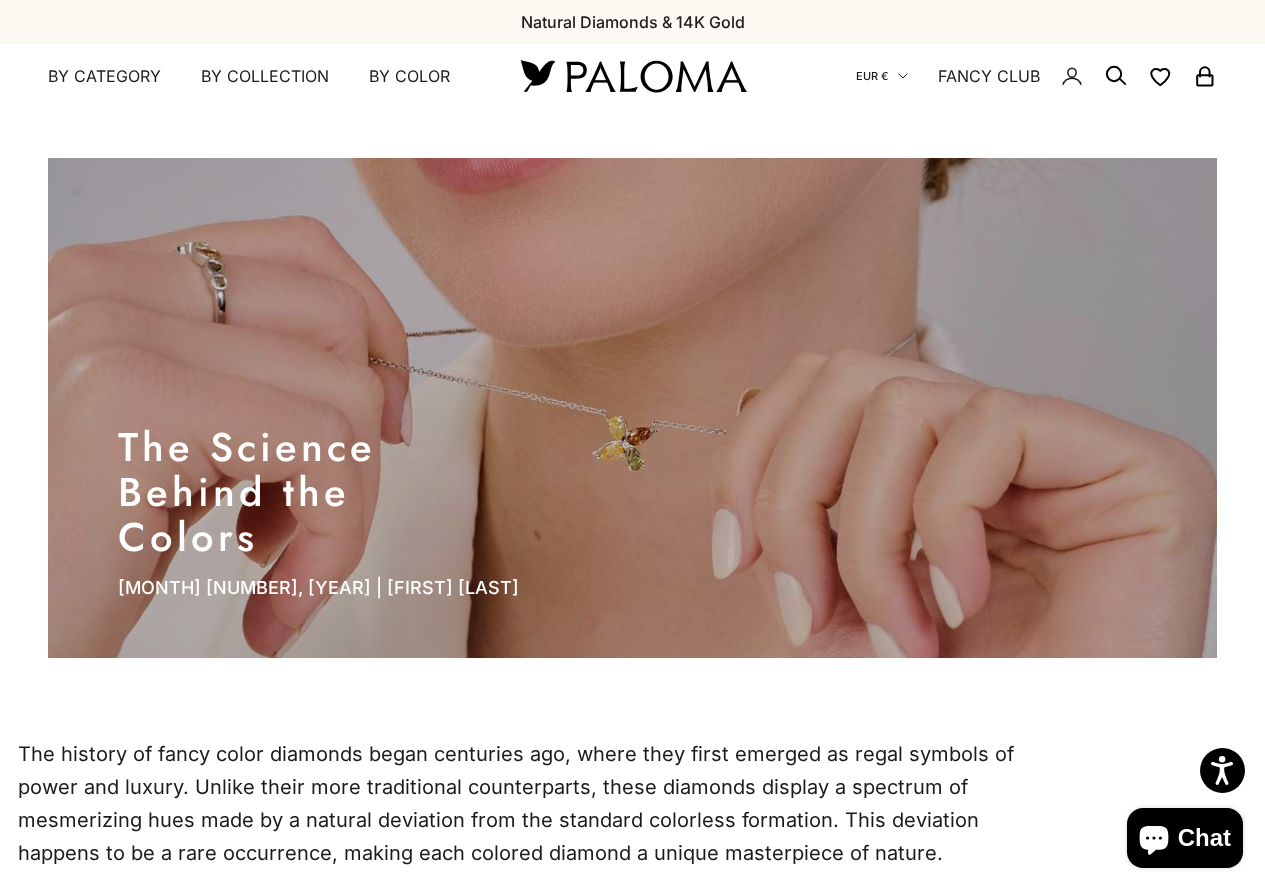 click 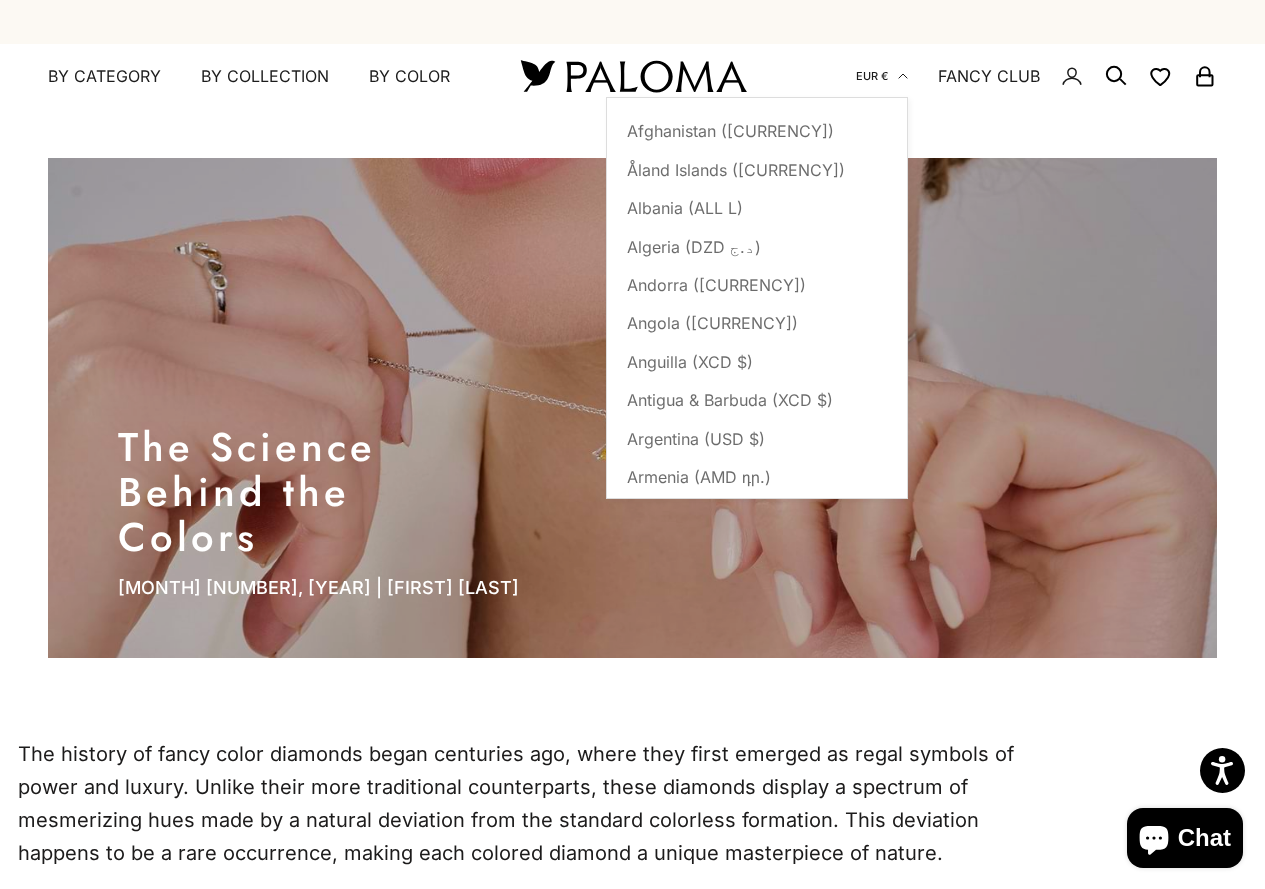 click 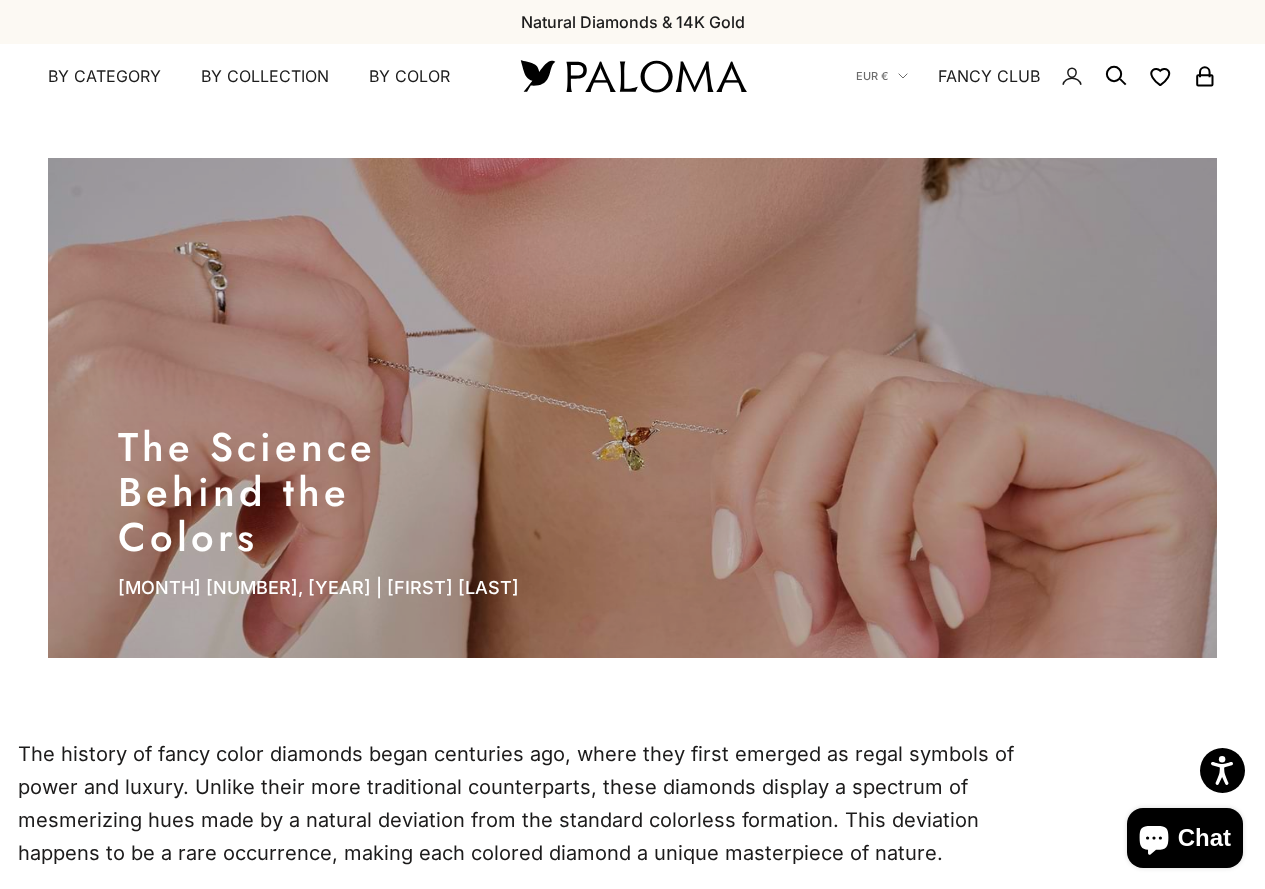 click on "Chat" at bounding box center (1204, 838) 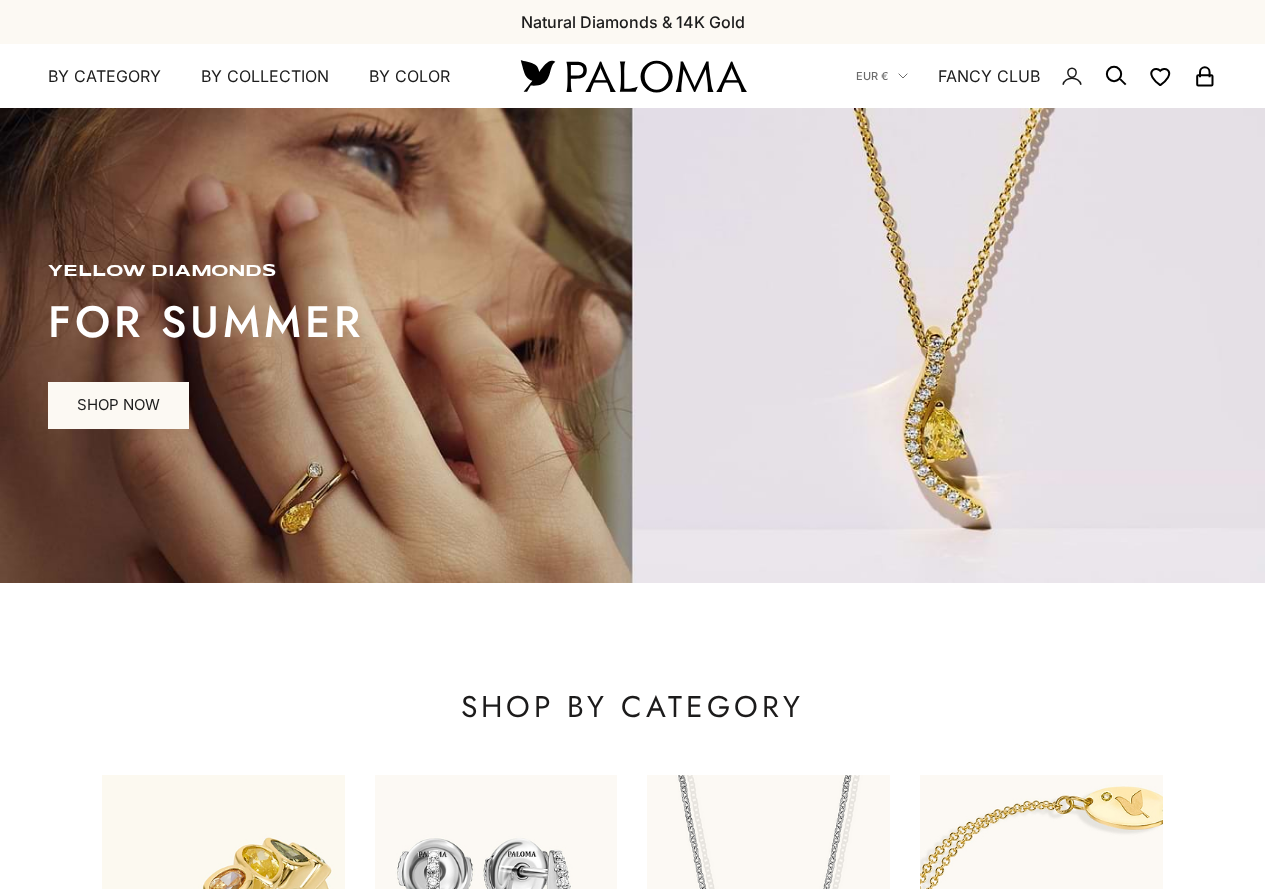 scroll, scrollTop: 0, scrollLeft: 0, axis: both 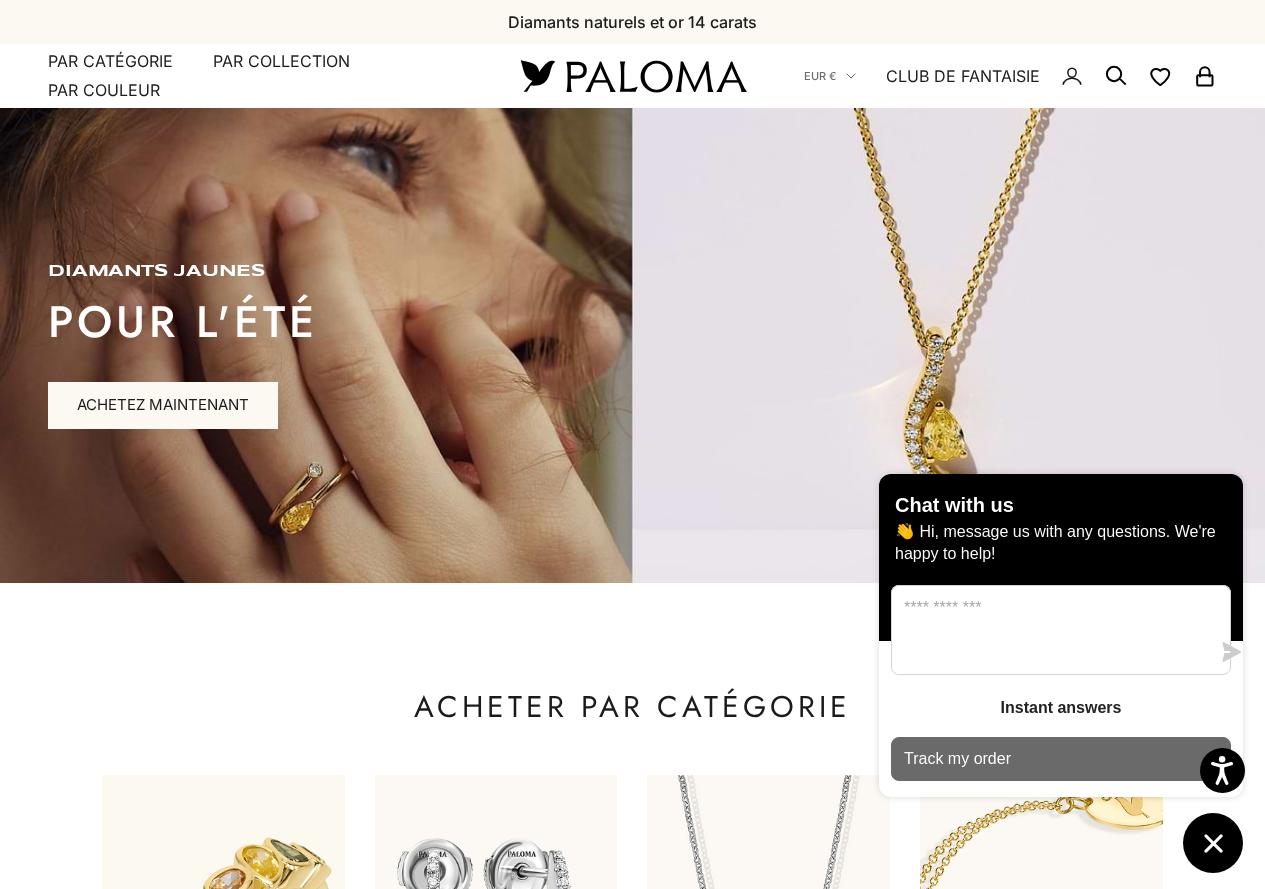 click on "Track my order" at bounding box center [957, 759] 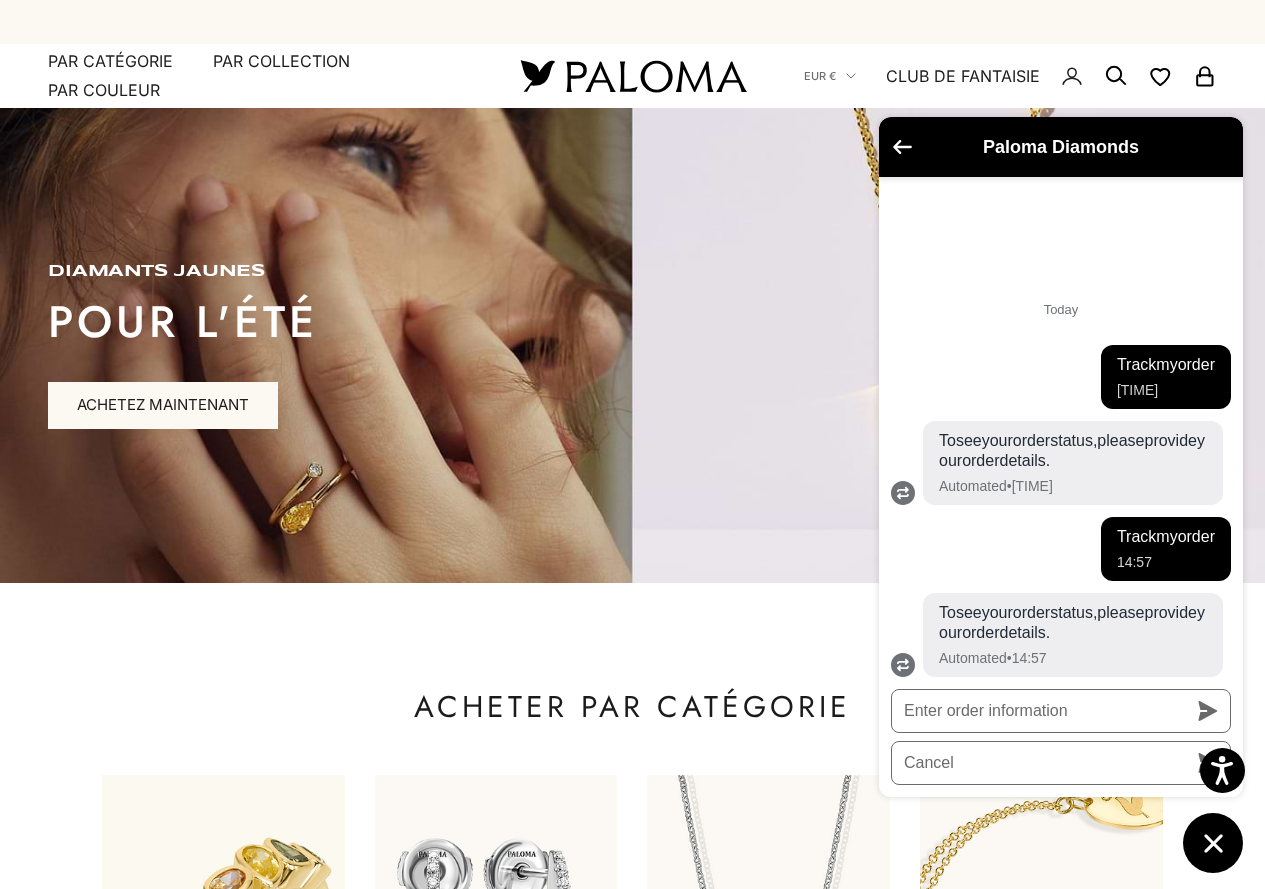 click on "Track  my  order" at bounding box center [1166, 537] 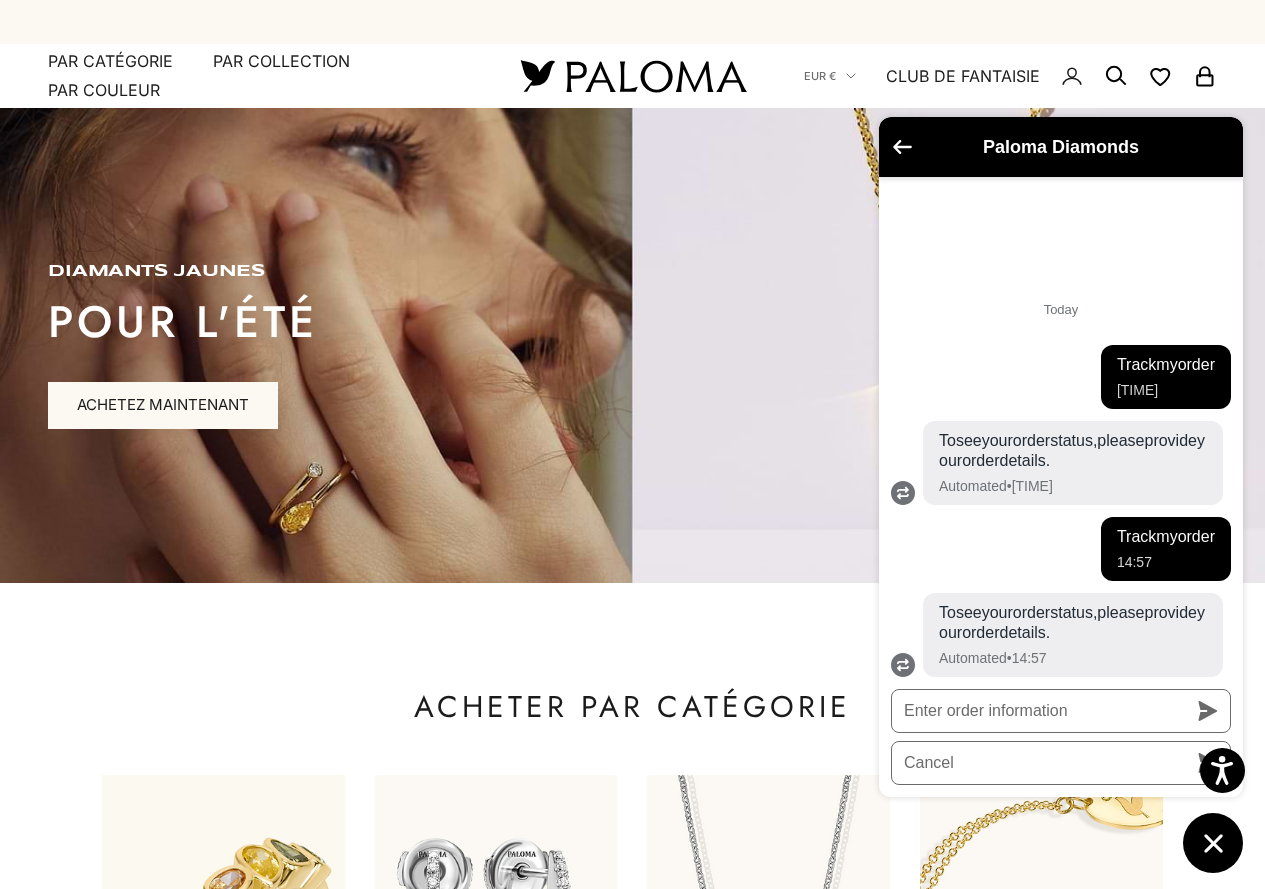 click on "Track  my  order  14:57" at bounding box center [1166, 549] 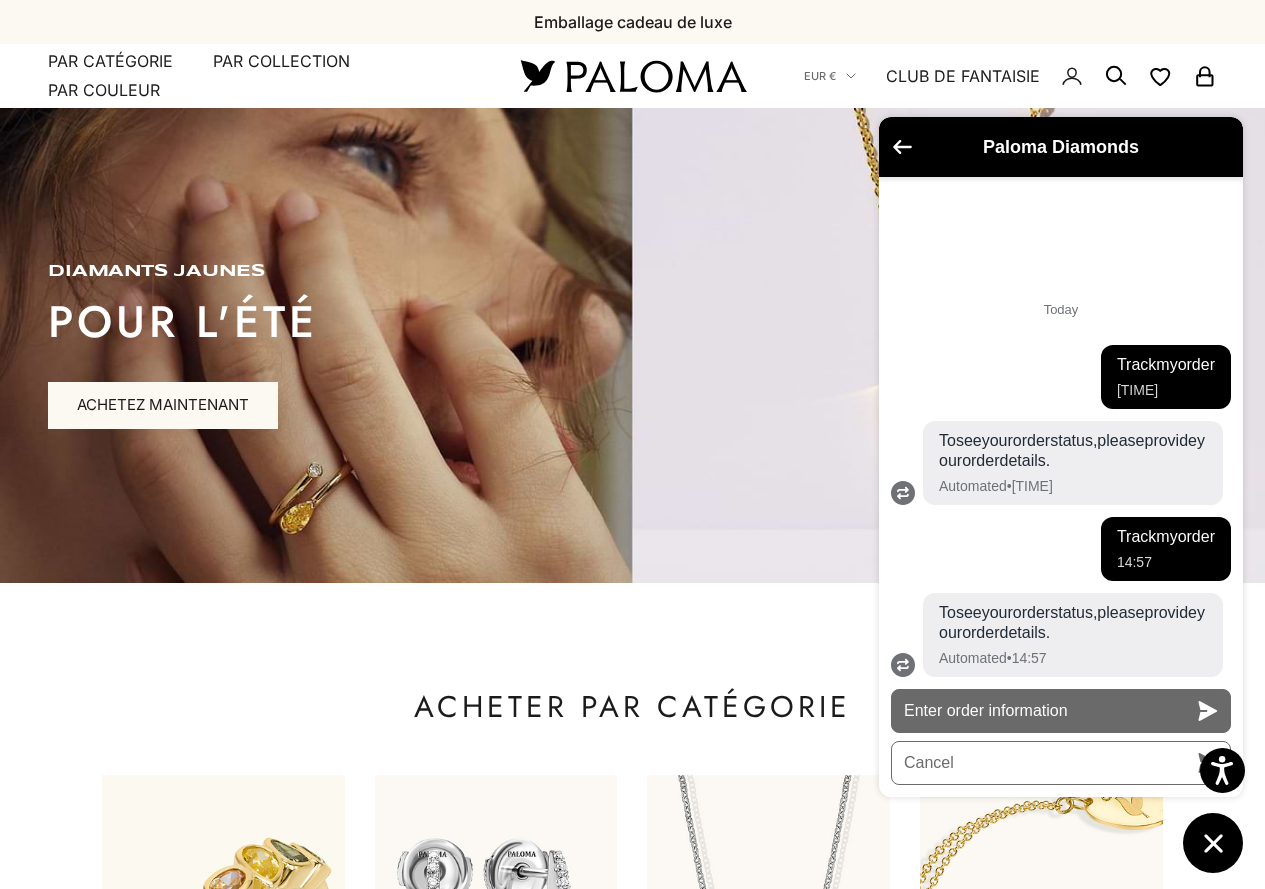 click on "Enter order information" at bounding box center (1061, 711) 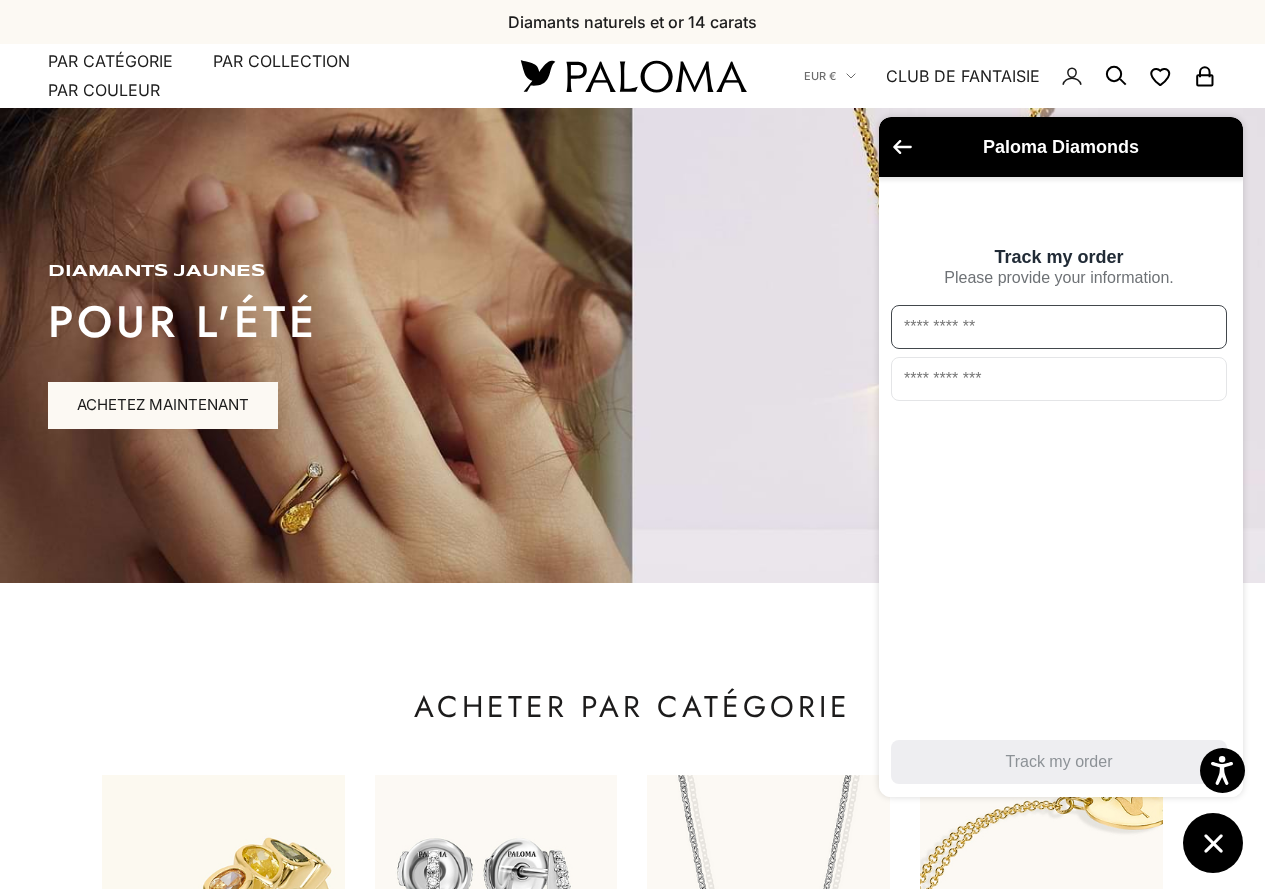 click at bounding box center (1059, 327) 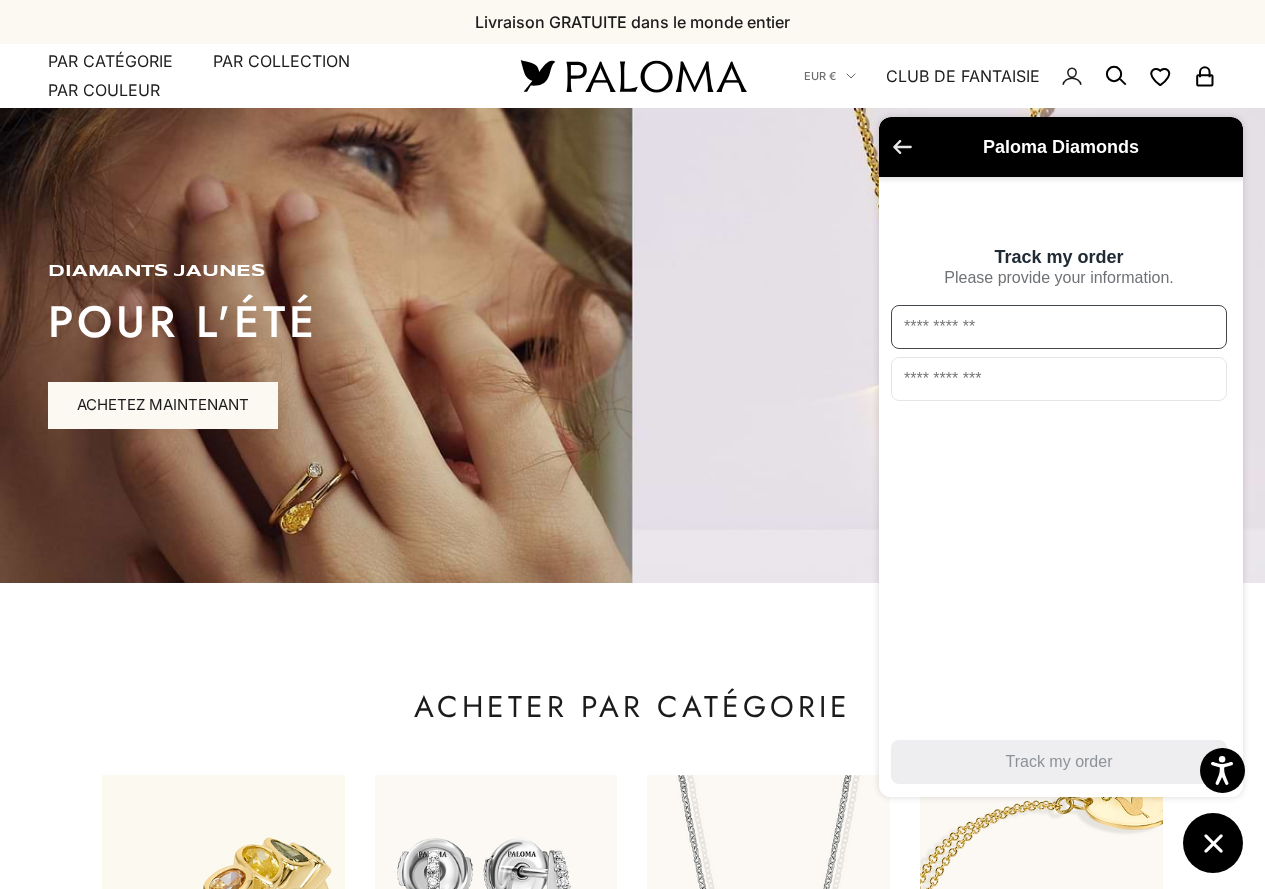 click 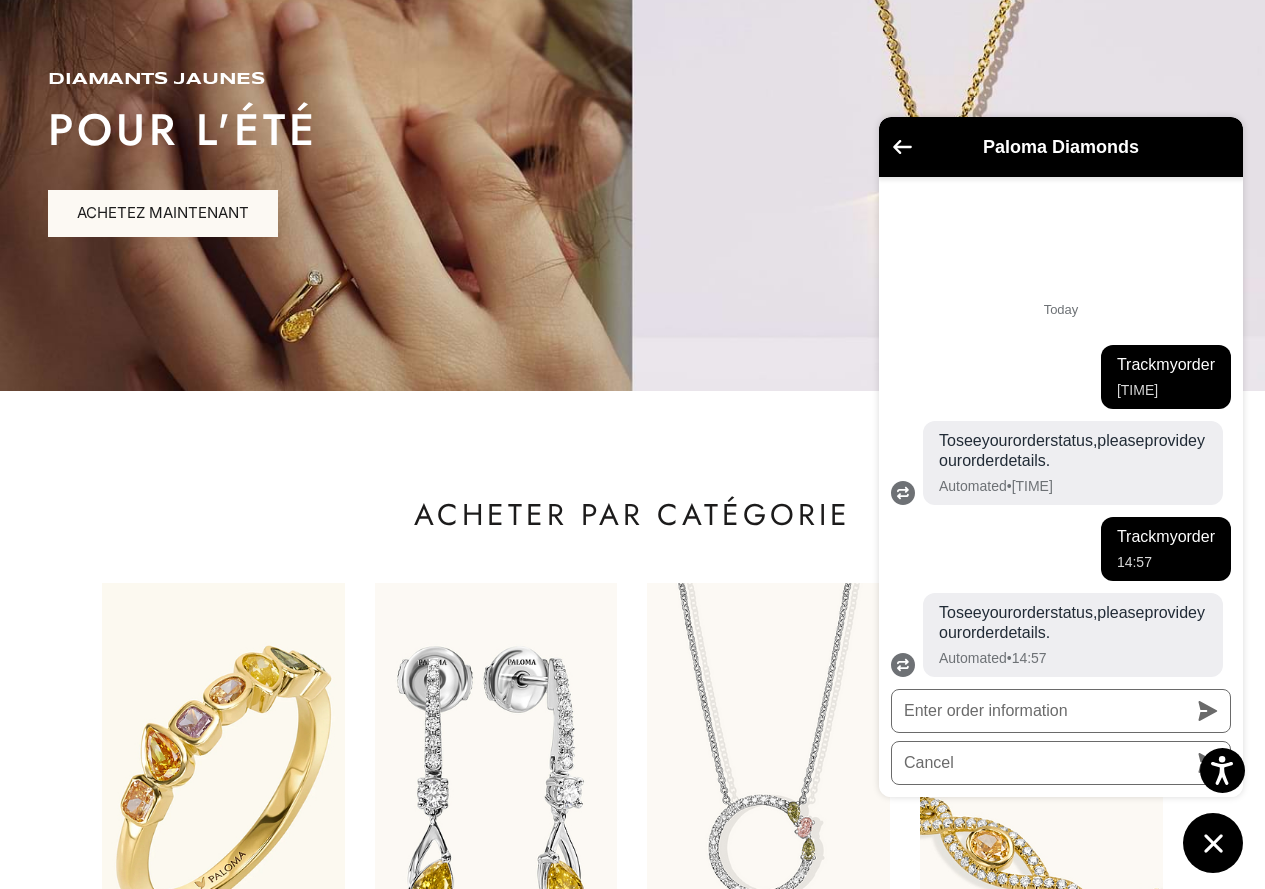 scroll, scrollTop: 200, scrollLeft: 0, axis: vertical 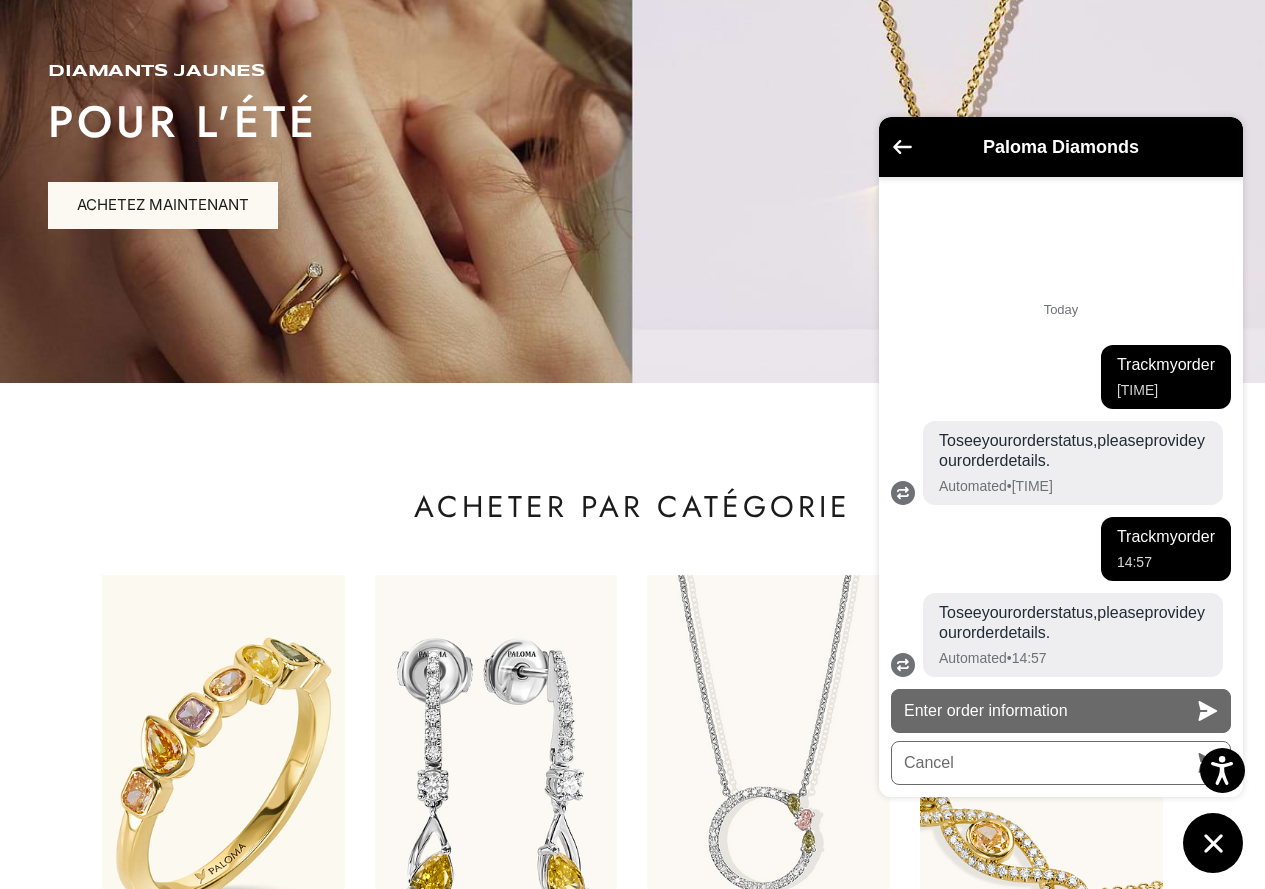 click on "Enter order information" at bounding box center [1061, 711] 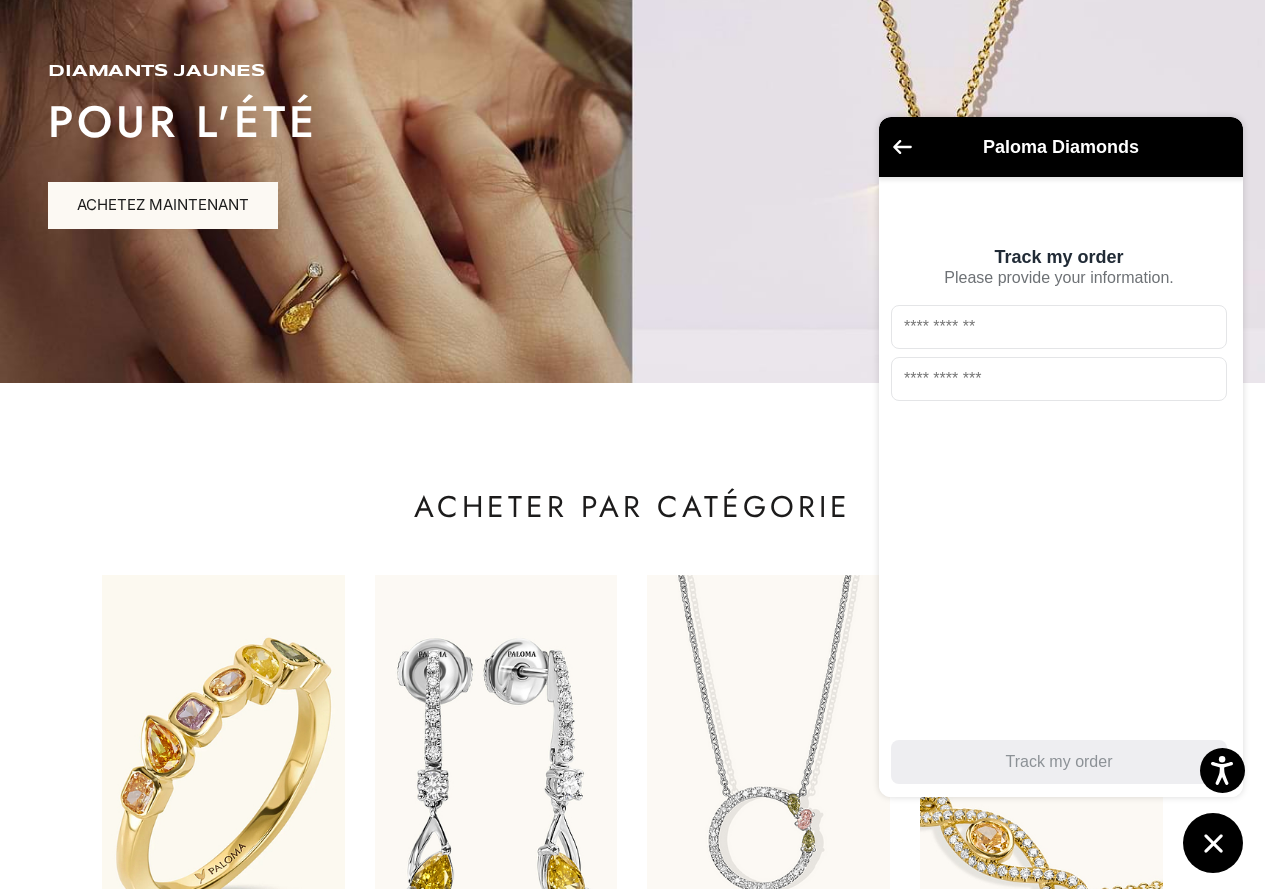click on "Paloma Diamonds" at bounding box center [1061, 147] 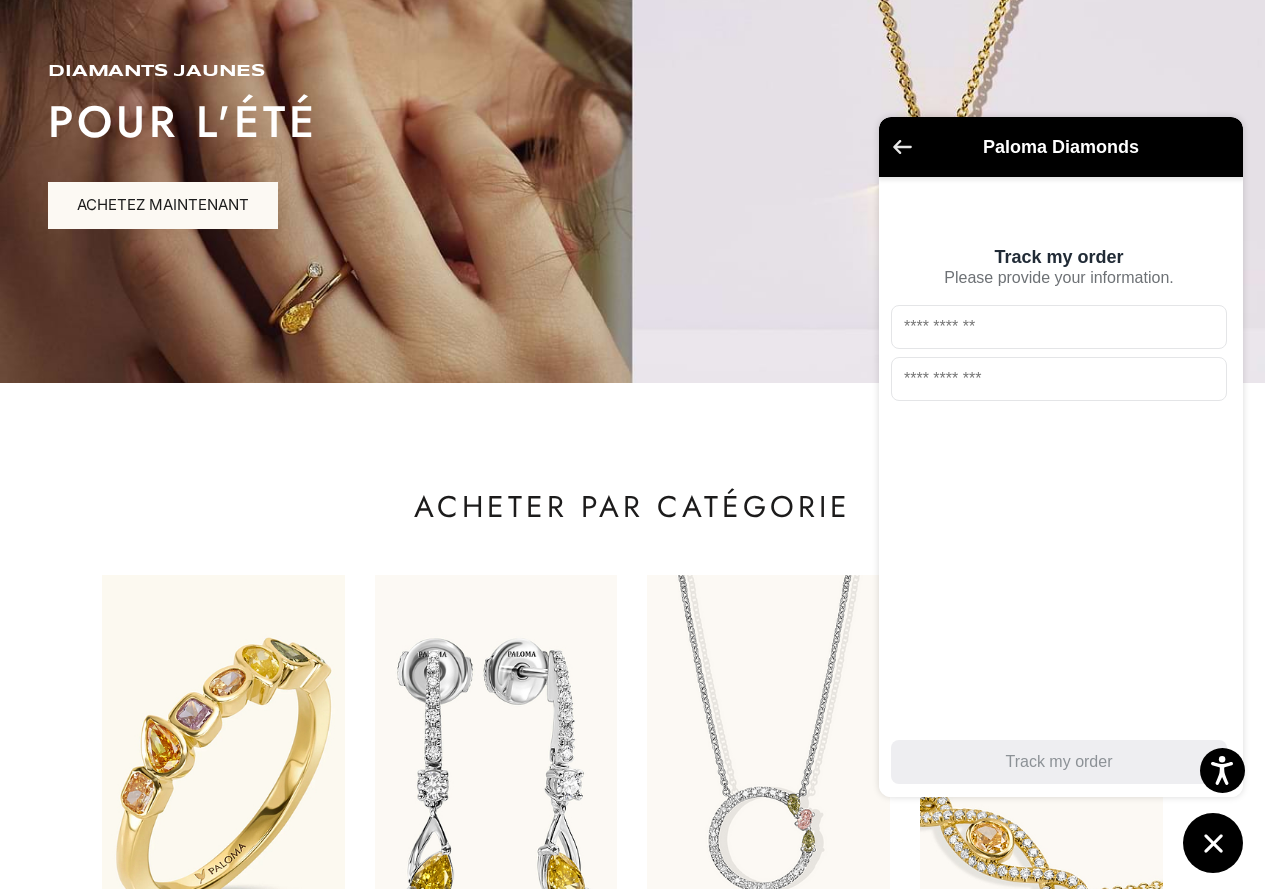 click 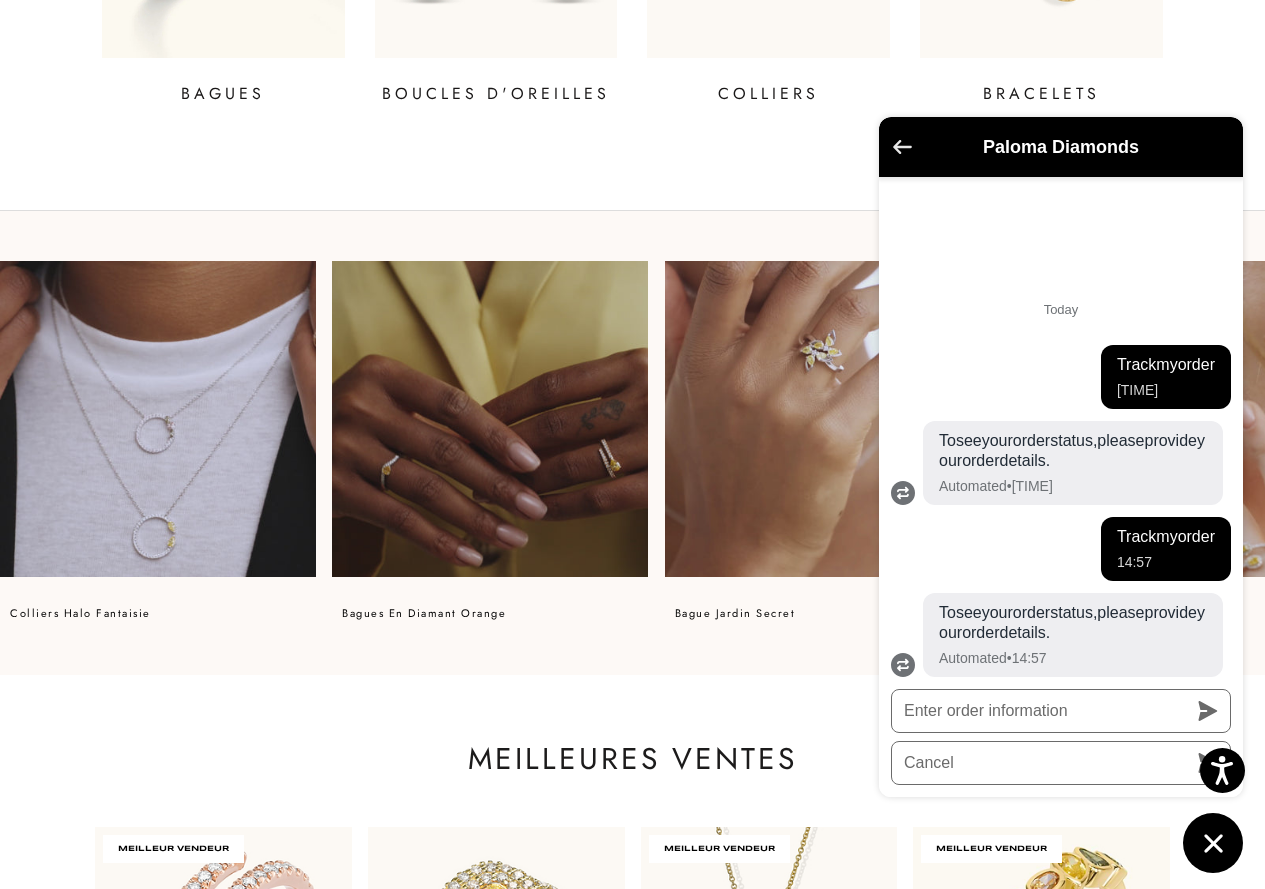 scroll, scrollTop: 1300, scrollLeft: 0, axis: vertical 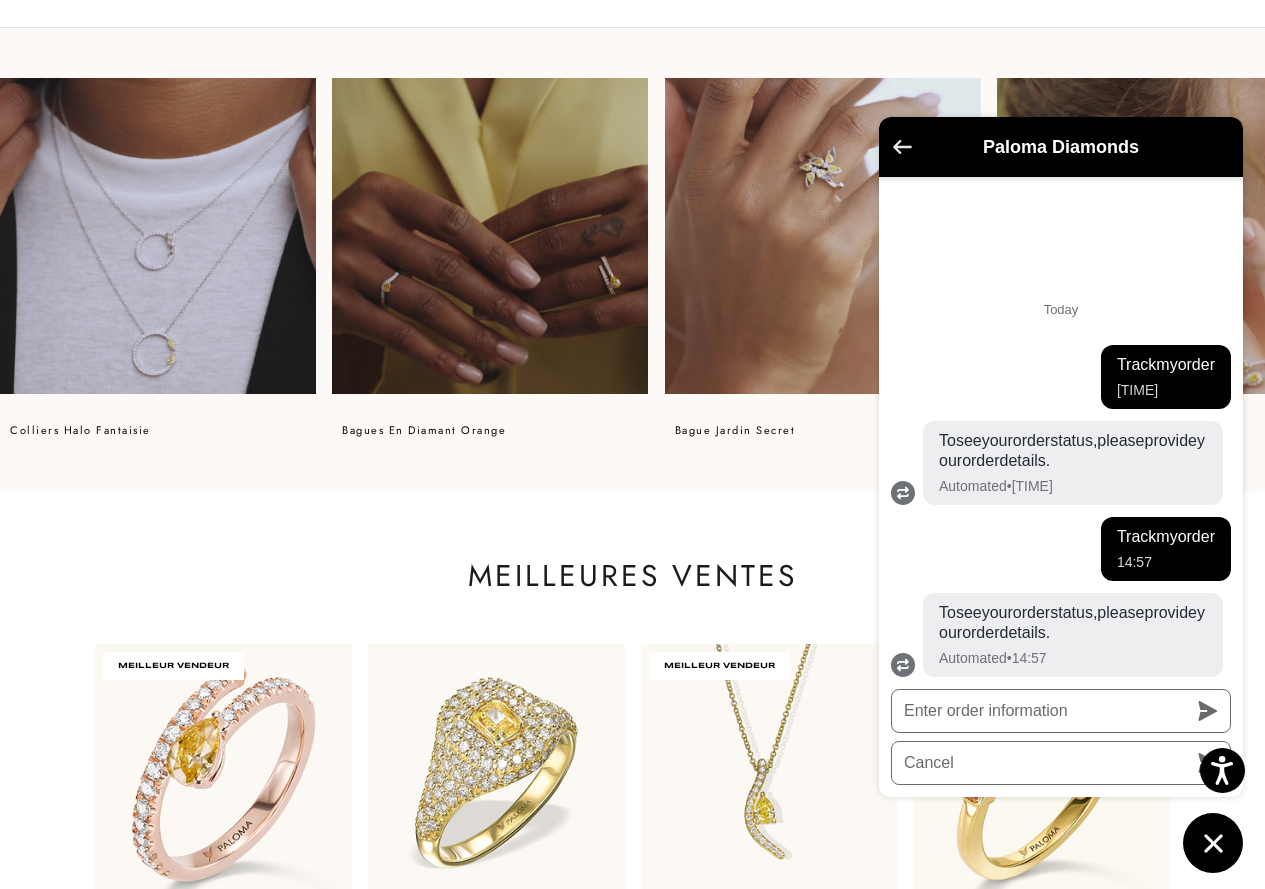 click at bounding box center (1213, 843) 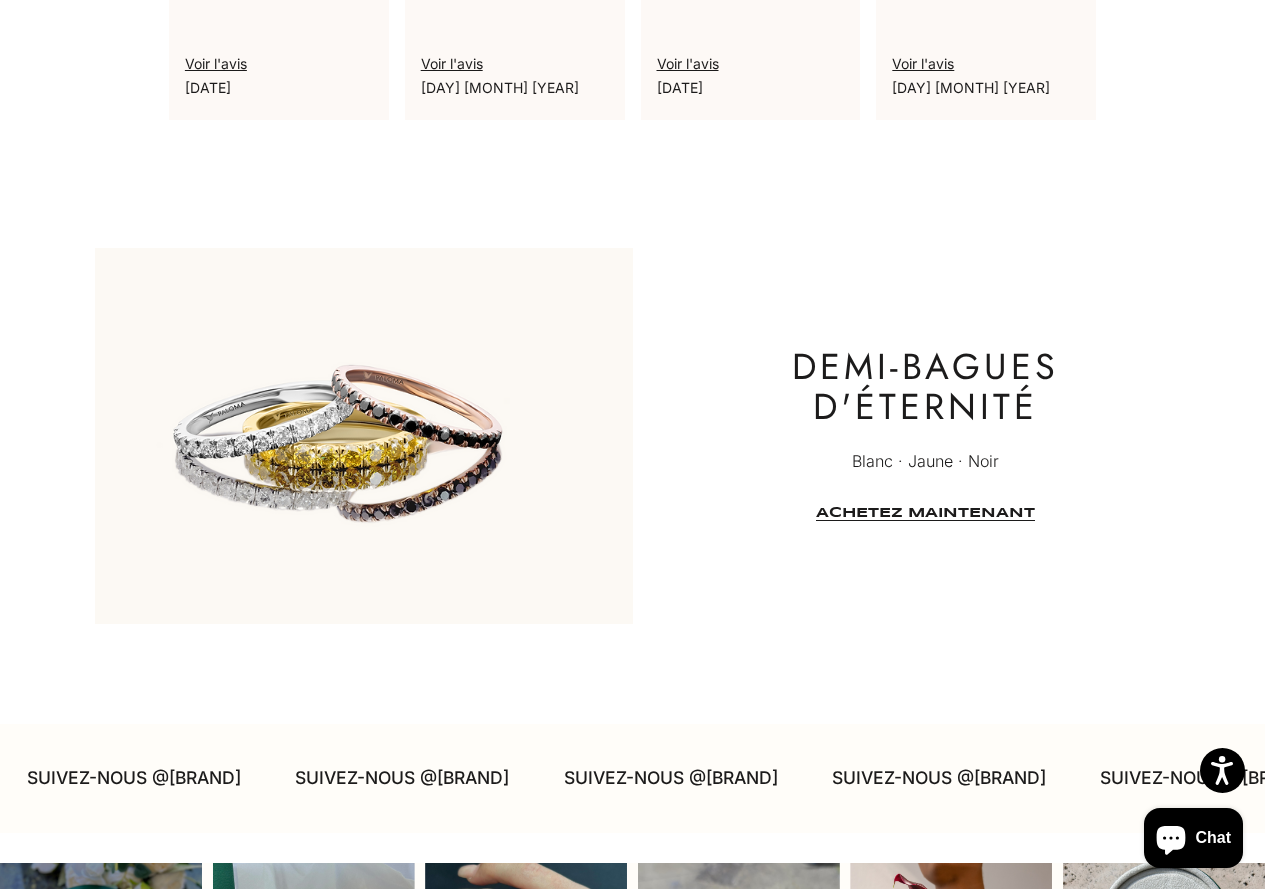 scroll, scrollTop: 4500, scrollLeft: 0, axis: vertical 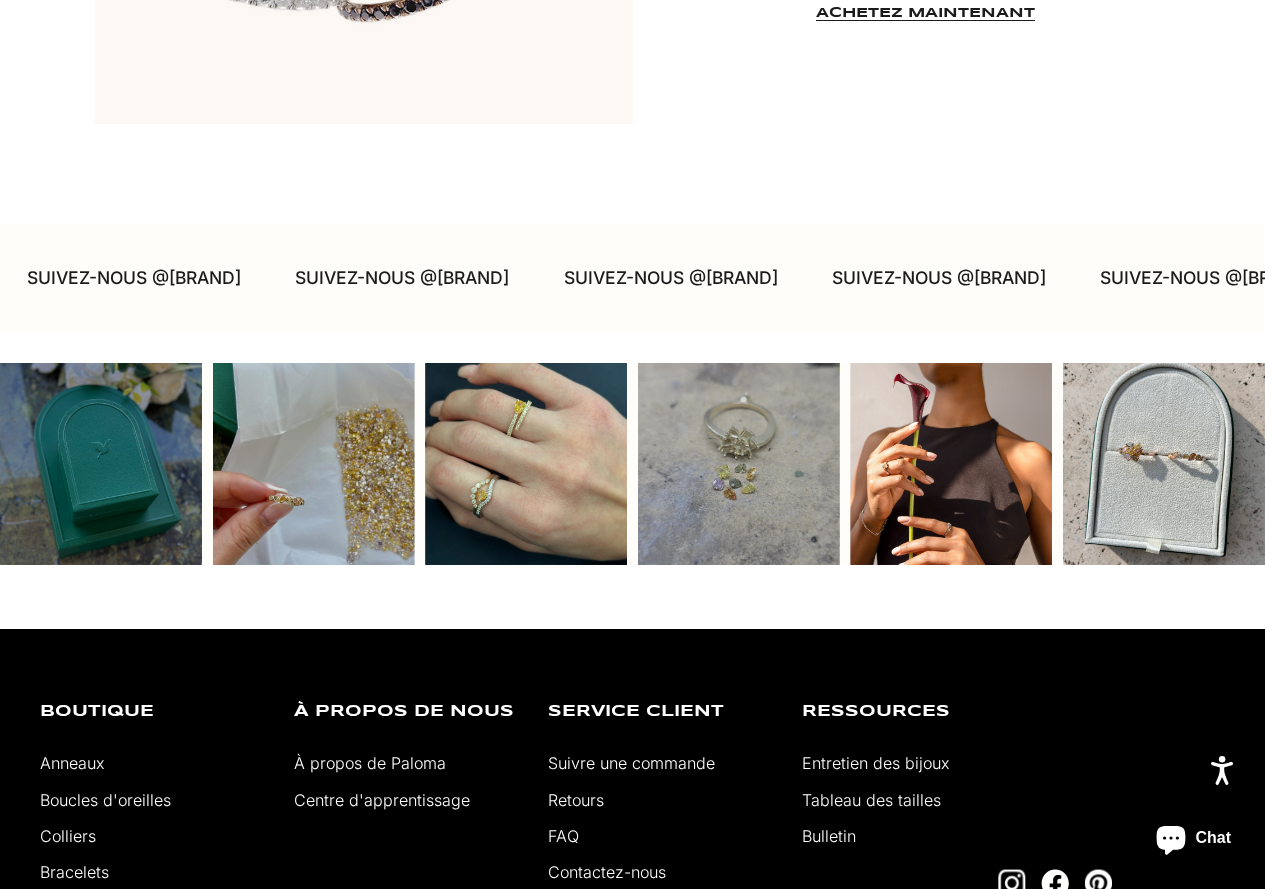 click on "À propos de Paloma" at bounding box center [370, 763] 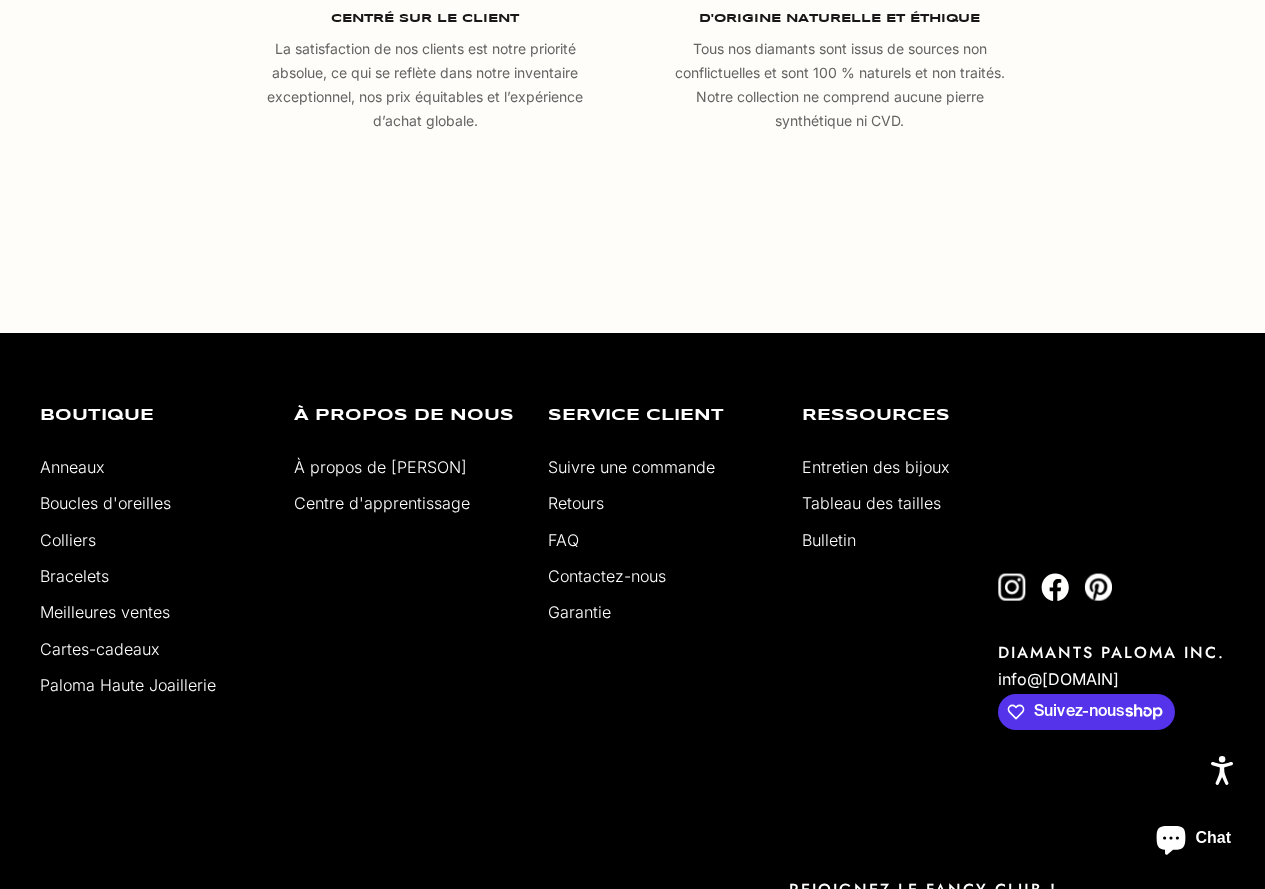 scroll, scrollTop: 3600, scrollLeft: 0, axis: vertical 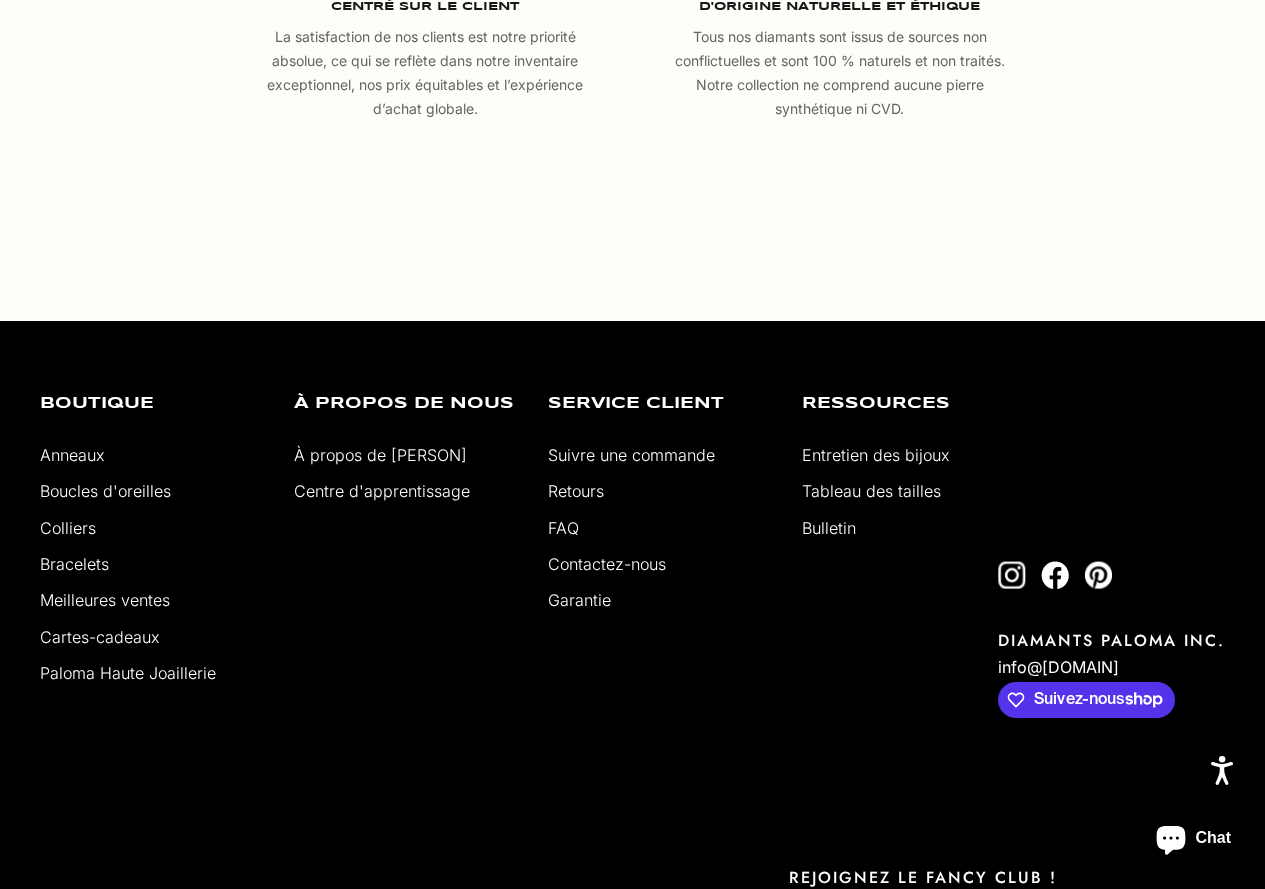 click on "Contactez-nous" at bounding box center (607, 564) 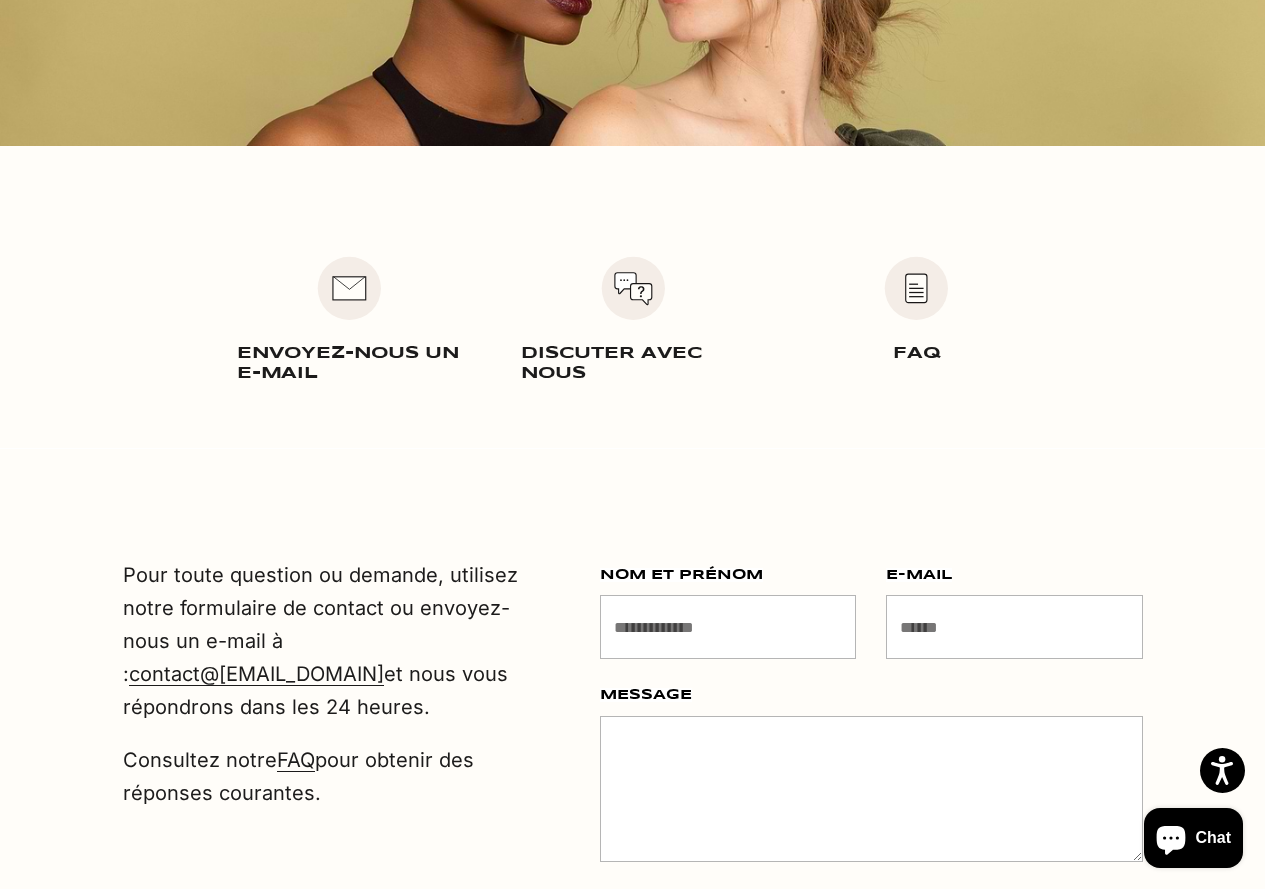 scroll, scrollTop: 400, scrollLeft: 0, axis: vertical 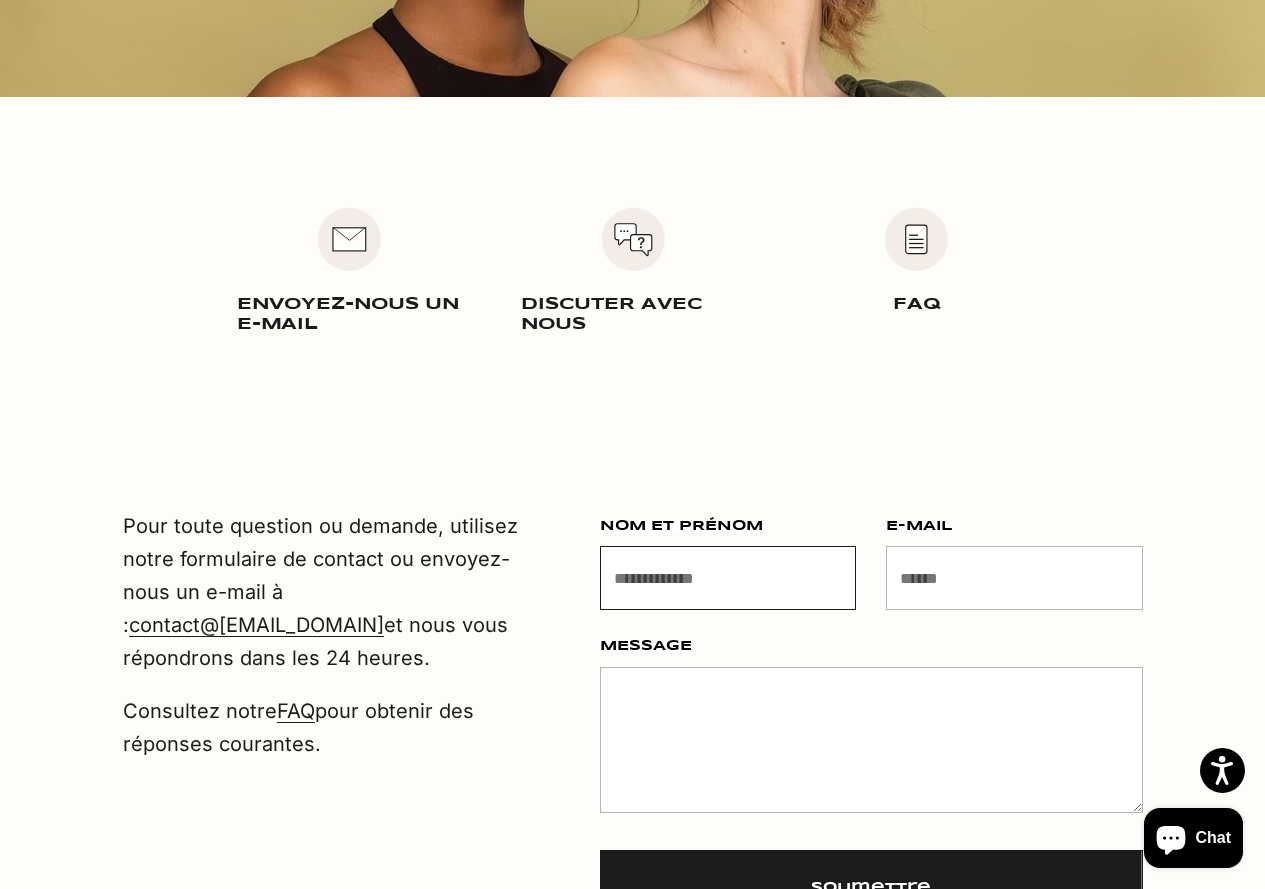 click on "Nom et prénom" at bounding box center (728, 578) 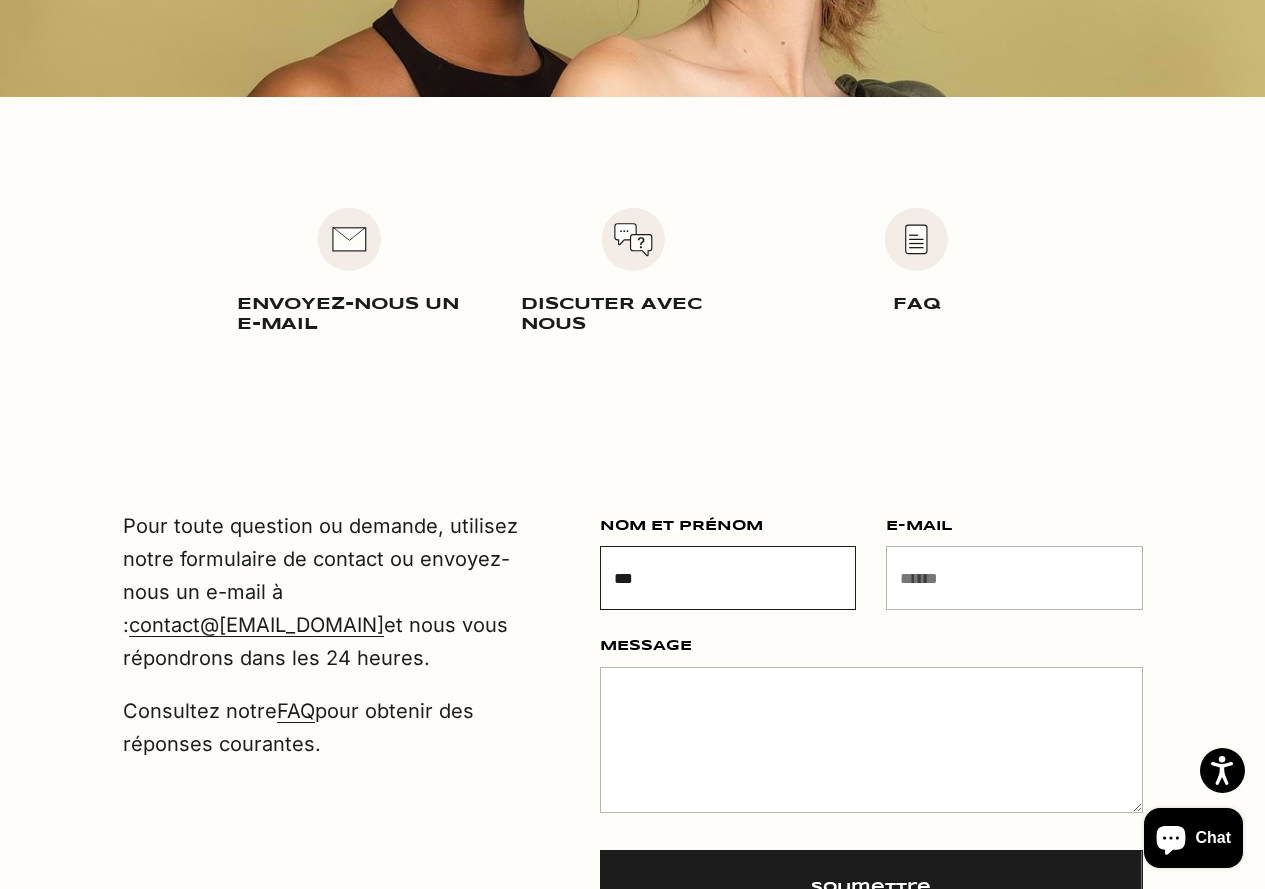 type on "***" 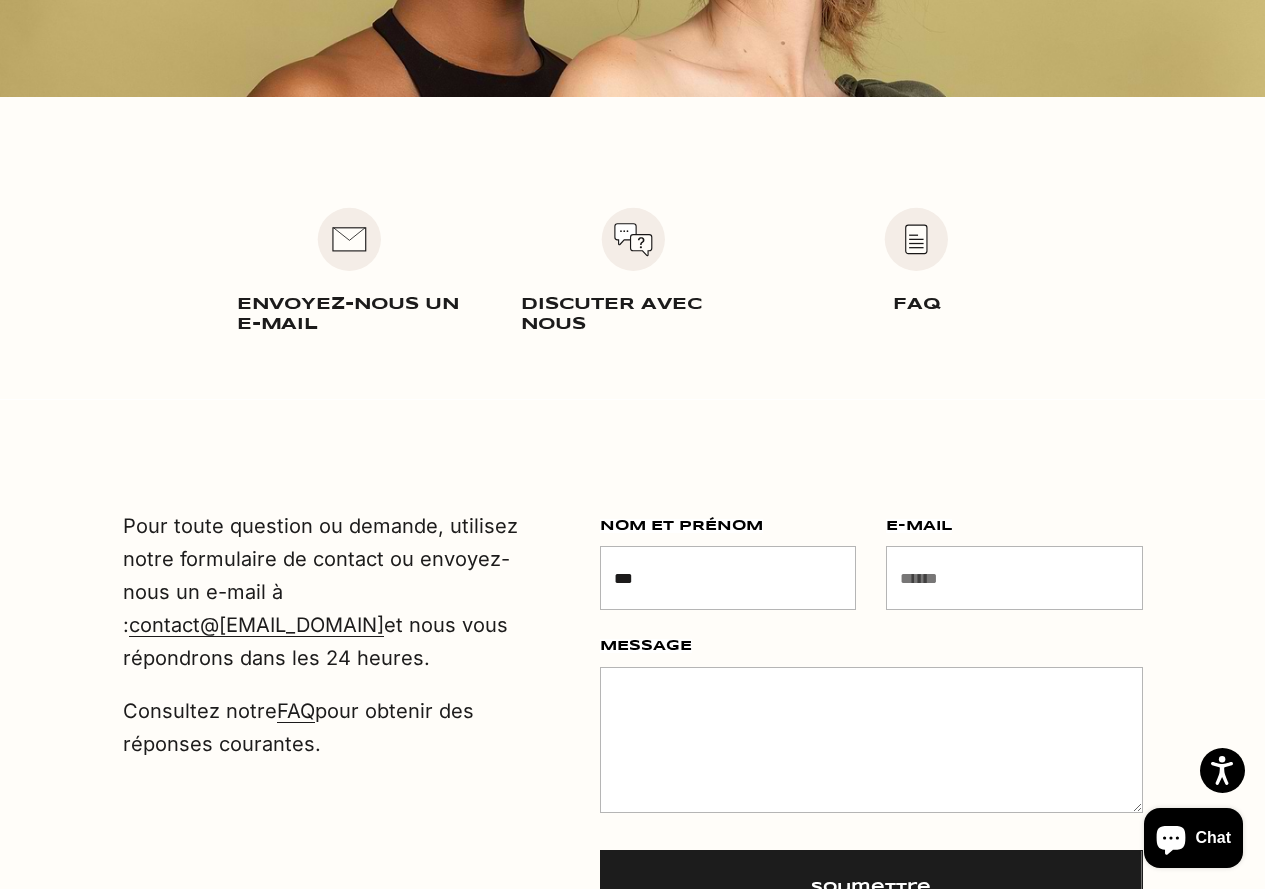 click 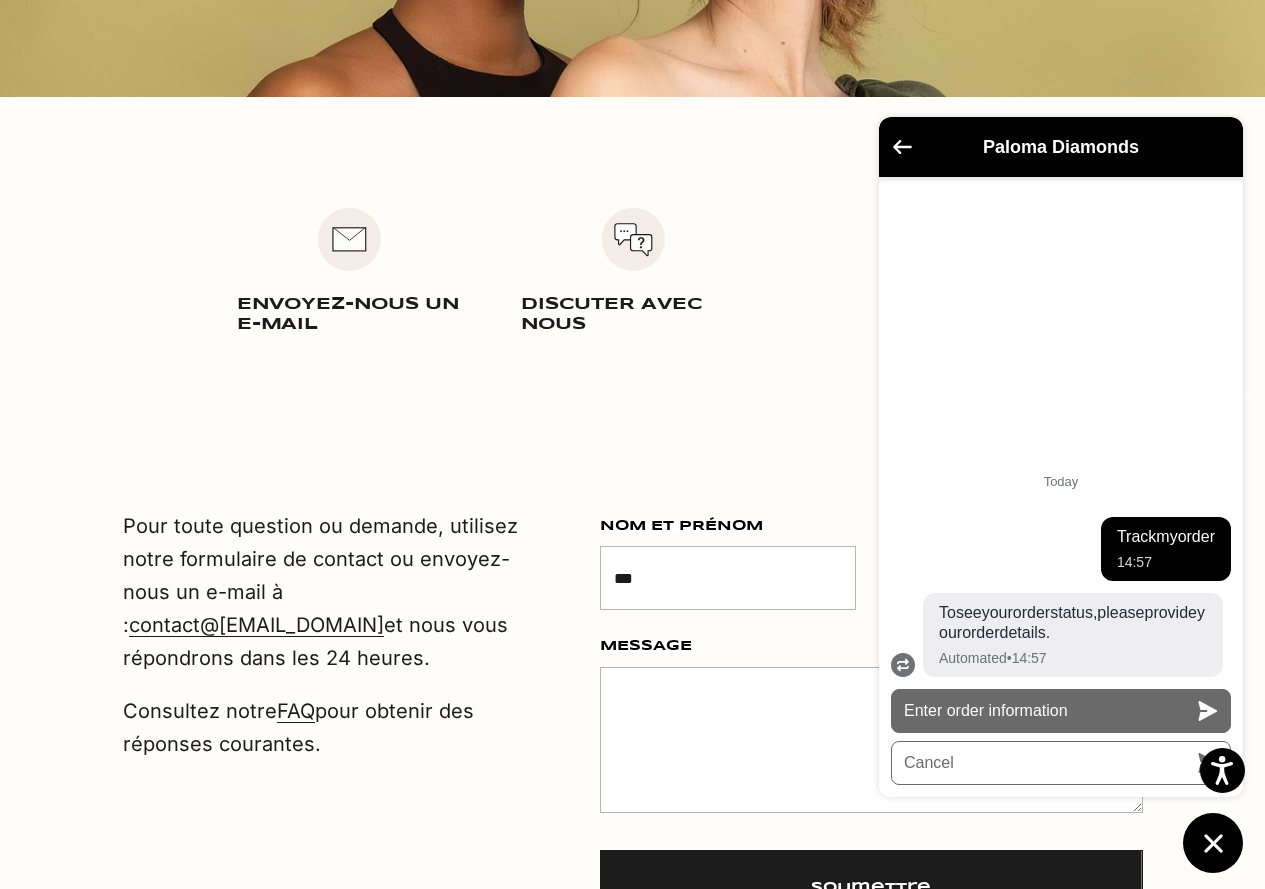 click on "Enter order information" at bounding box center (1061, 711) 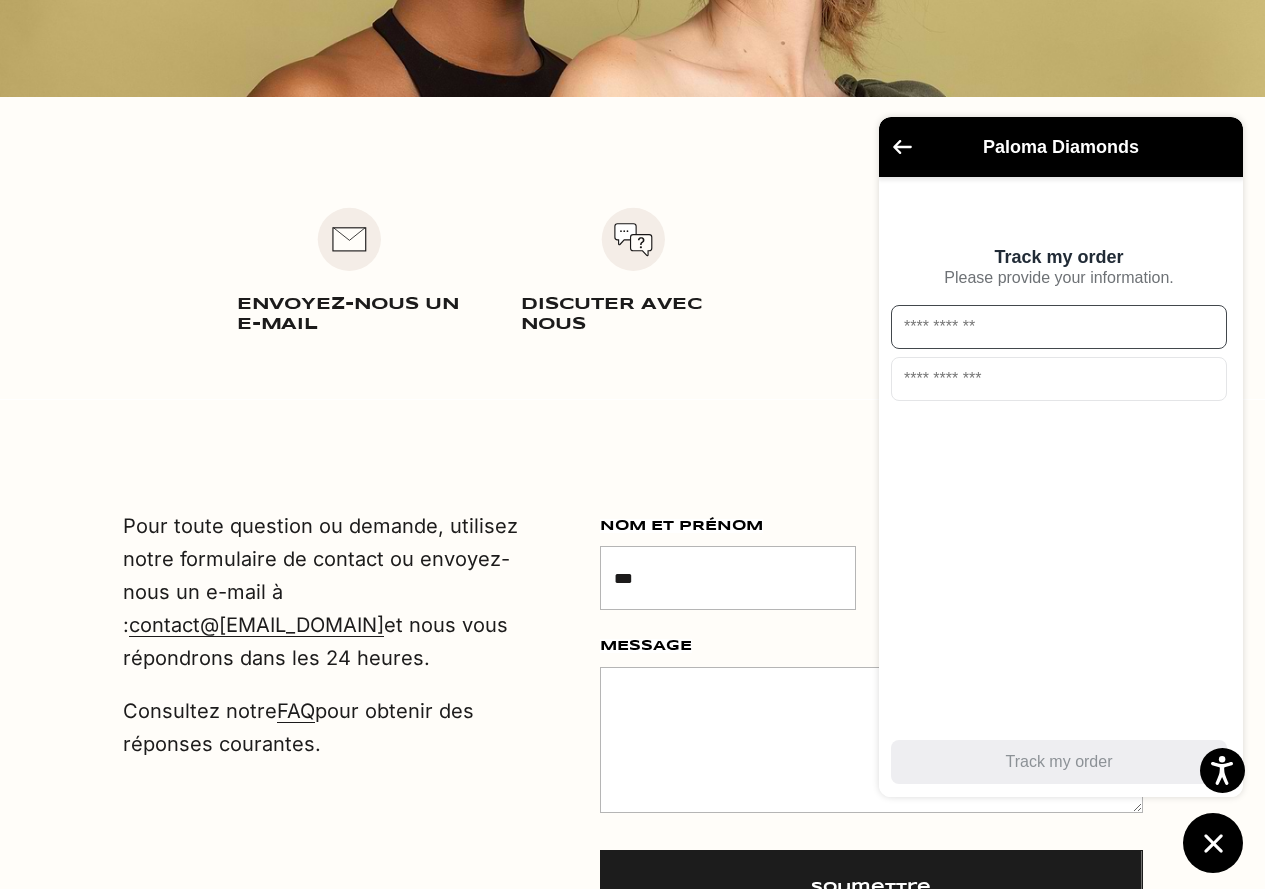 click at bounding box center [1059, 327] 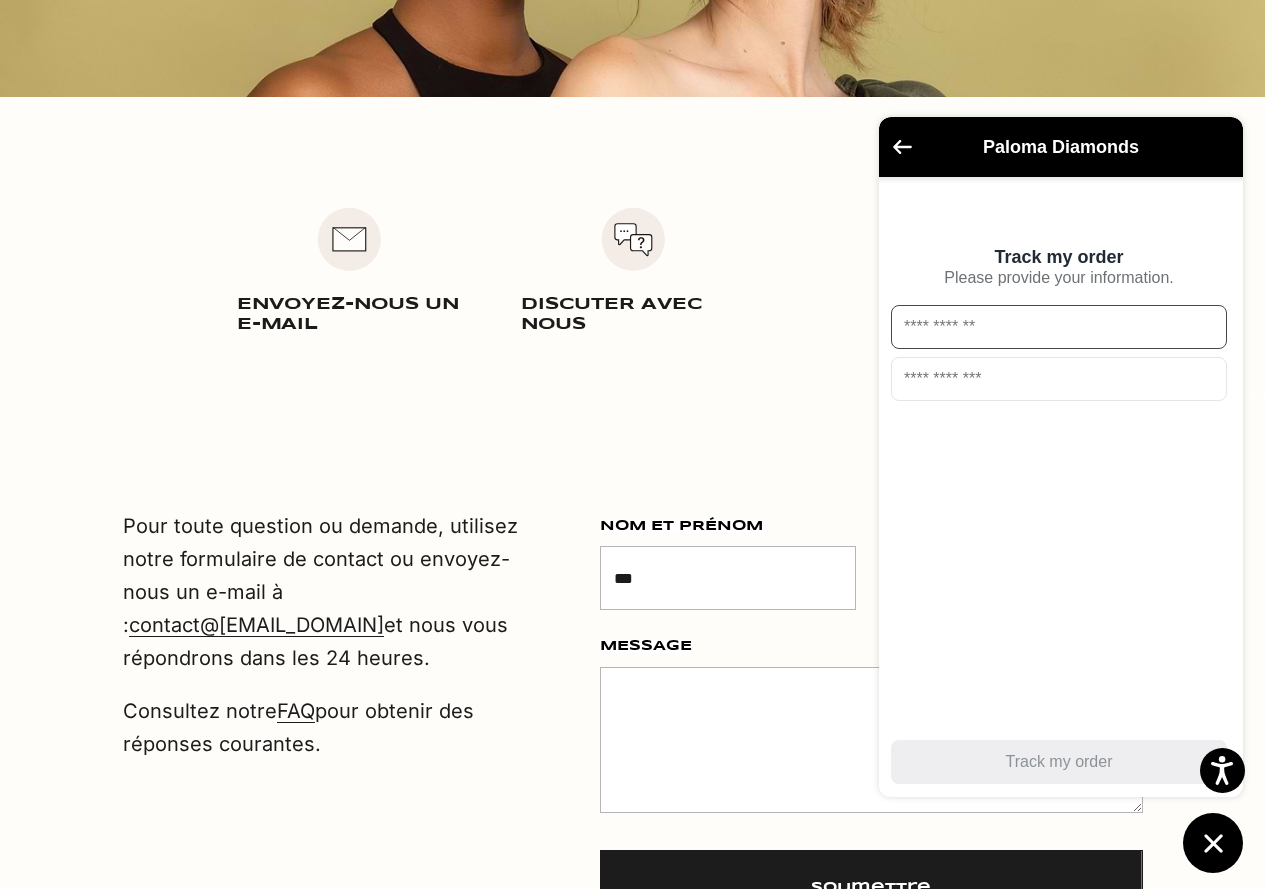 drag, startPoint x: 1041, startPoint y: 333, endPoint x: 805, endPoint y: 333, distance: 236 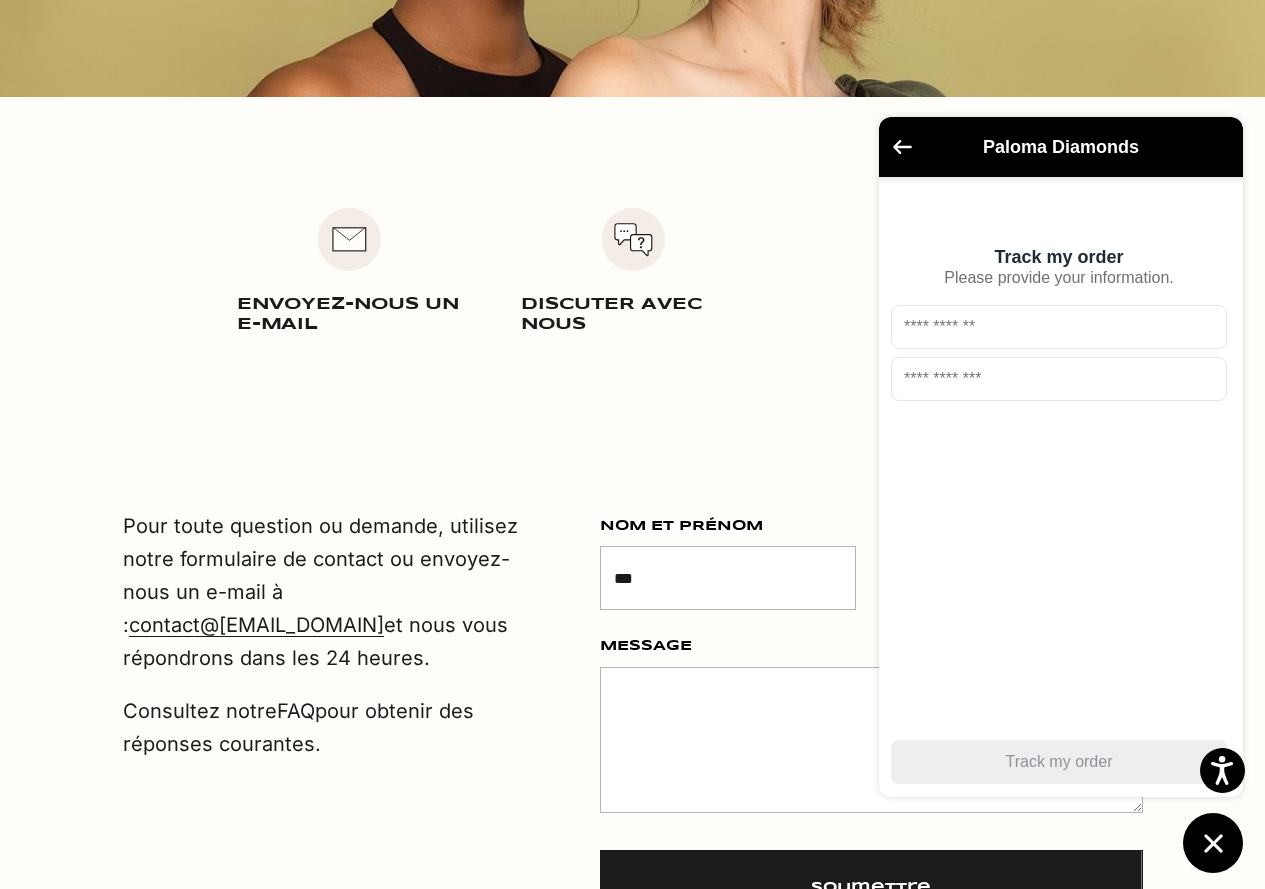 click on "FAQ" at bounding box center [296, 711] 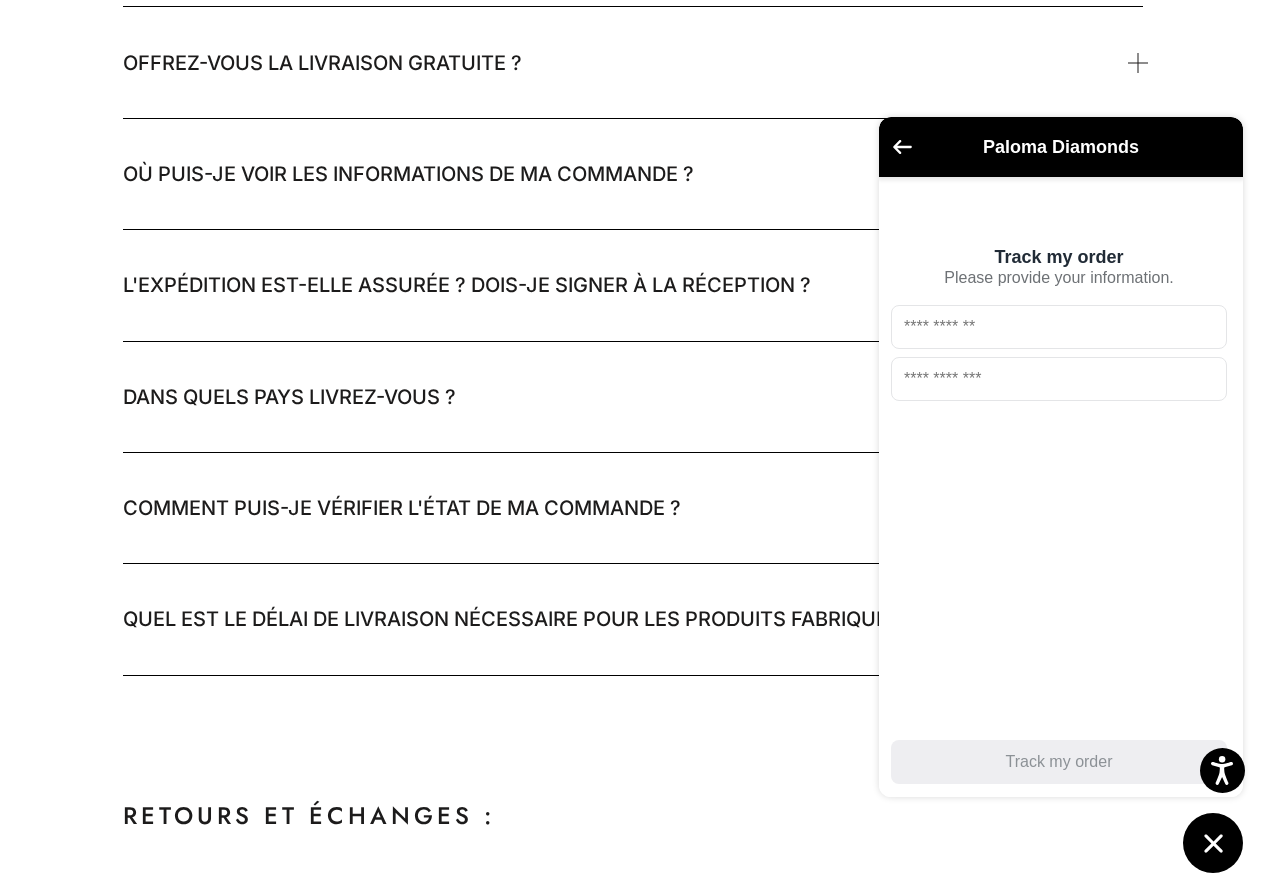 scroll, scrollTop: 500, scrollLeft: 0, axis: vertical 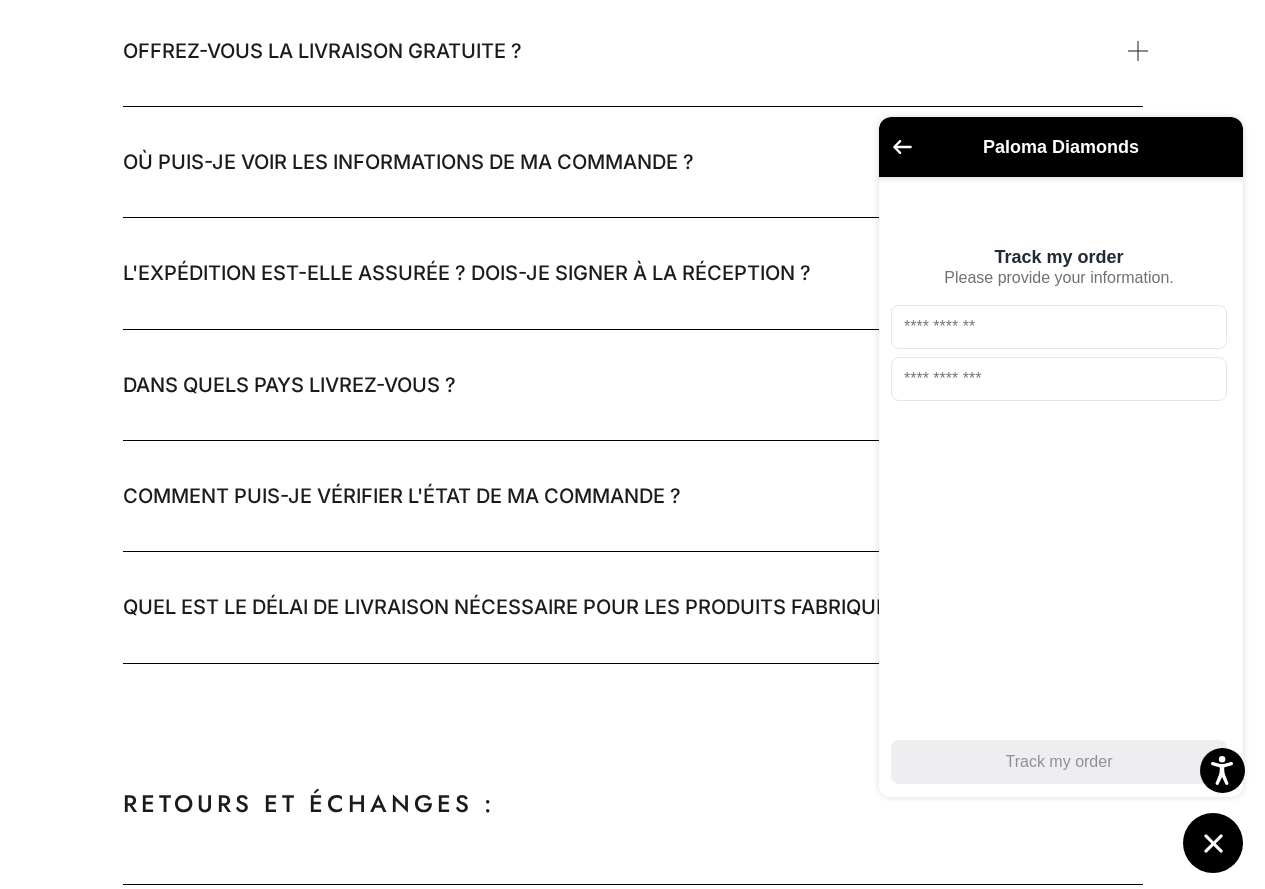 click on "Dans quels pays livrez-vous ?" at bounding box center (289, 385) 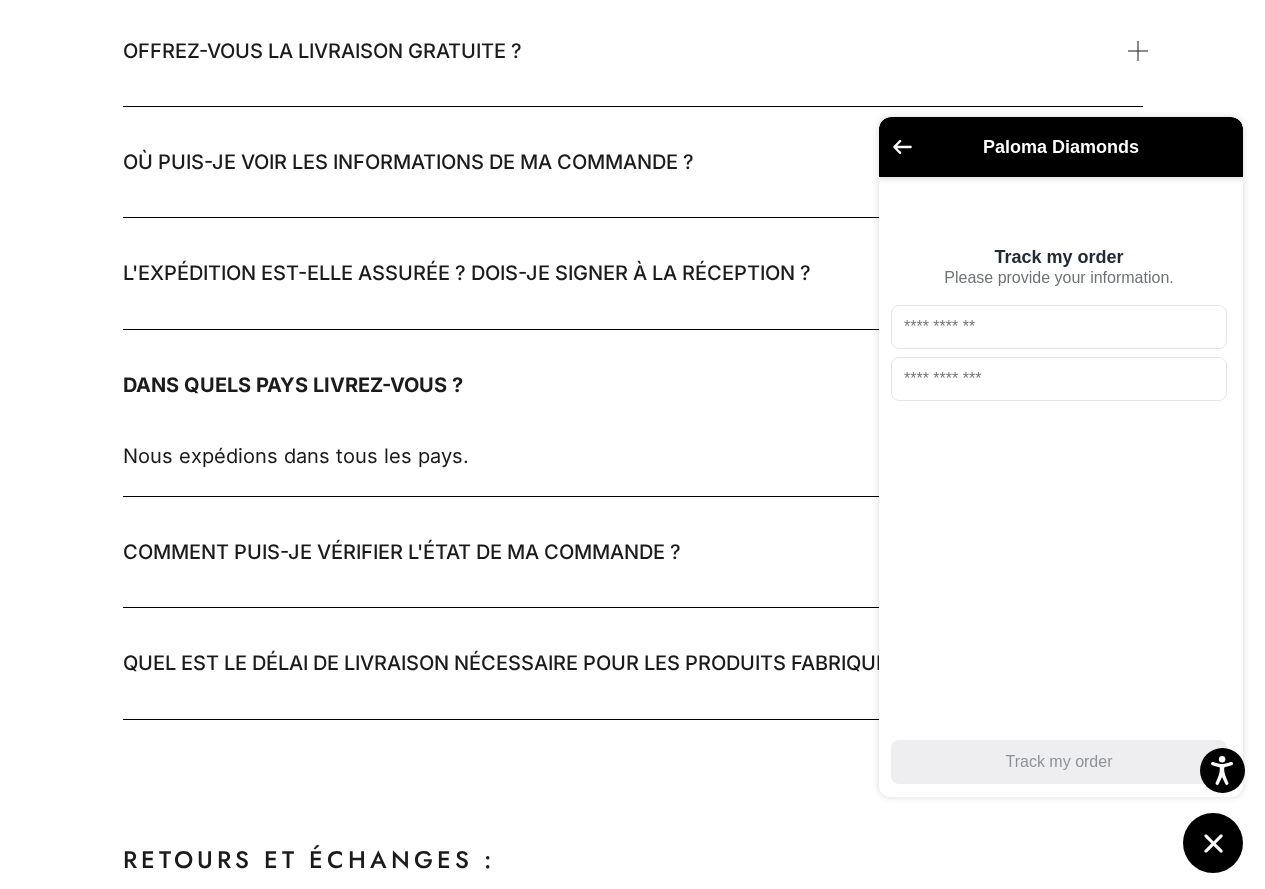 click on "Nous expédions dans tous les pays." at bounding box center (296, 456) 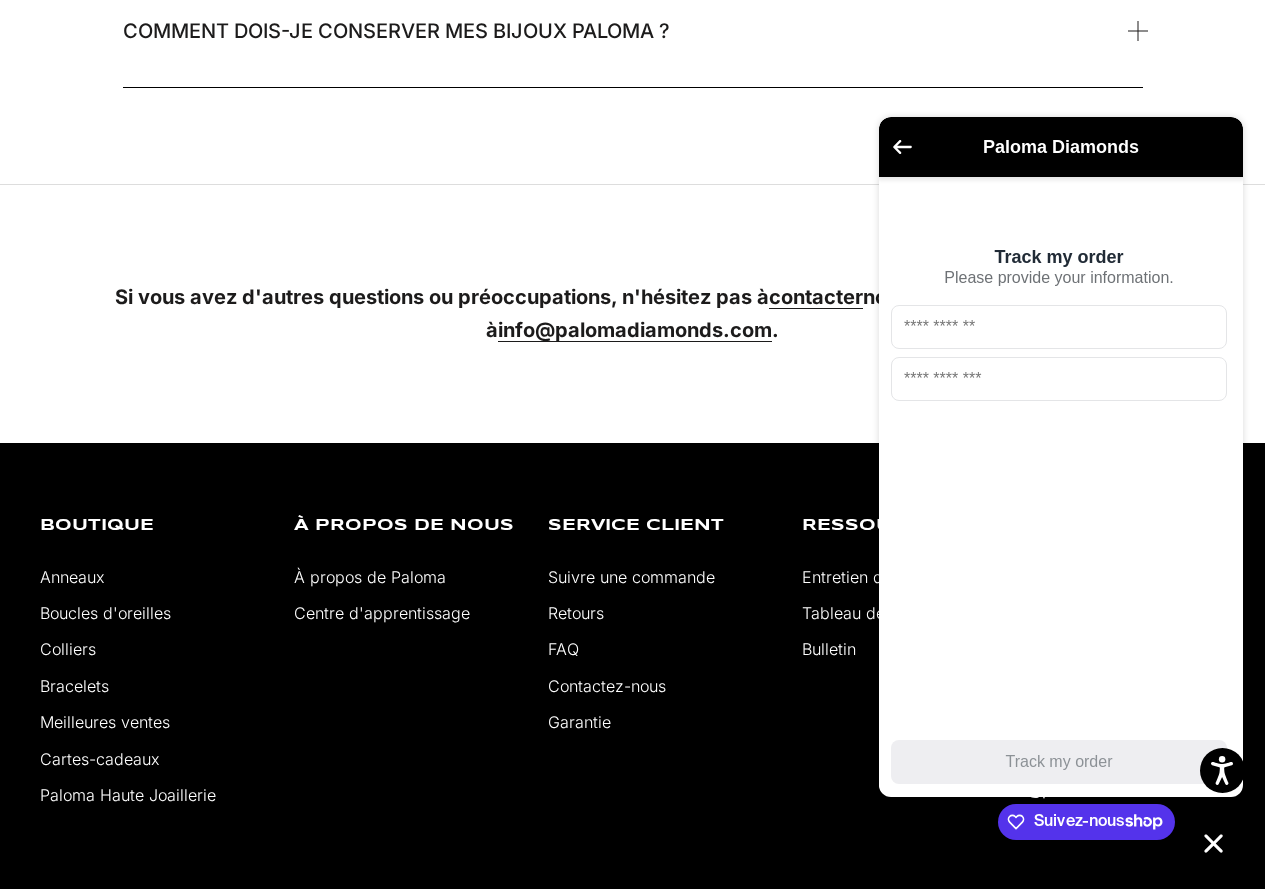 scroll, scrollTop: 3800, scrollLeft: 0, axis: vertical 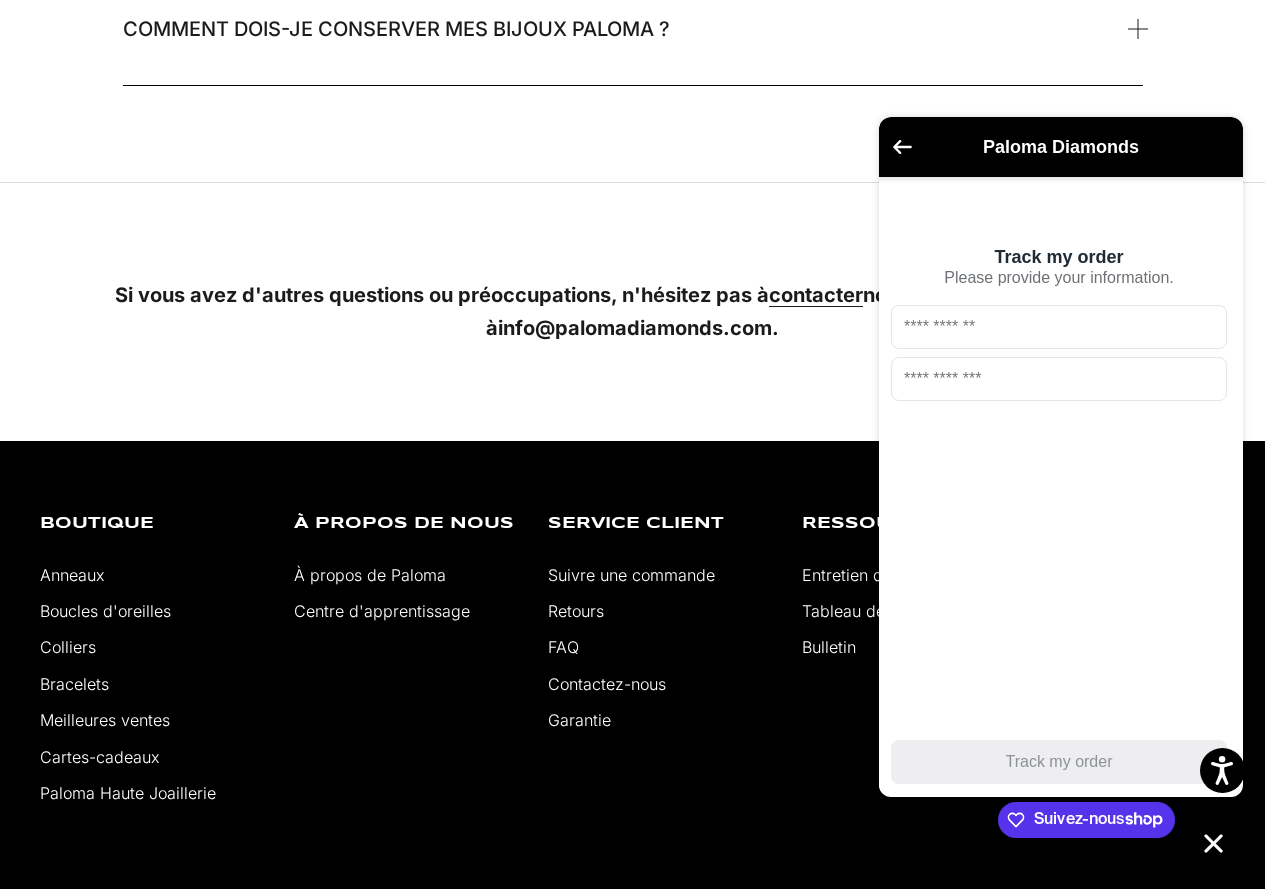 click on "info@palomadiamonds.com" at bounding box center (635, 328) 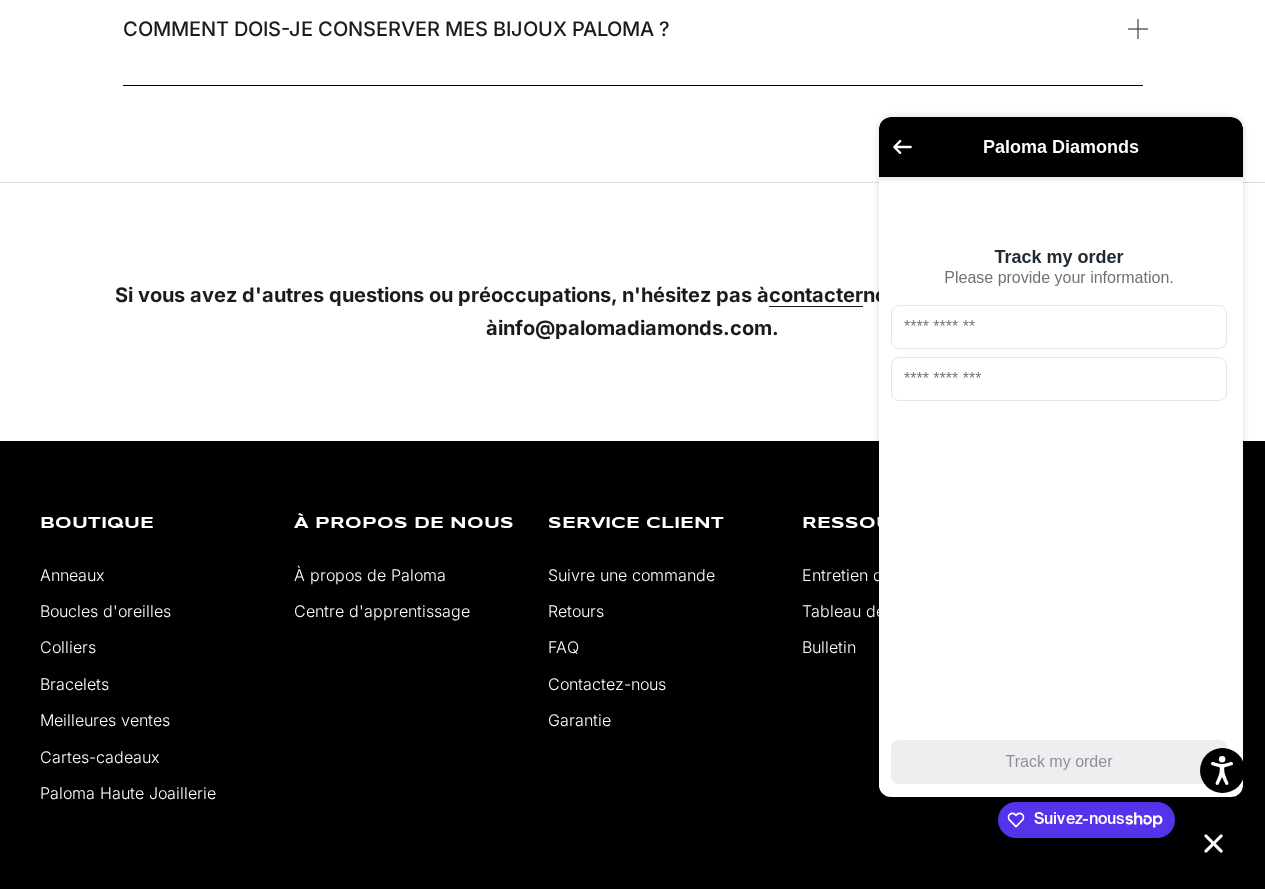 click on "info@palomadiamonds.com" at bounding box center [635, 328] 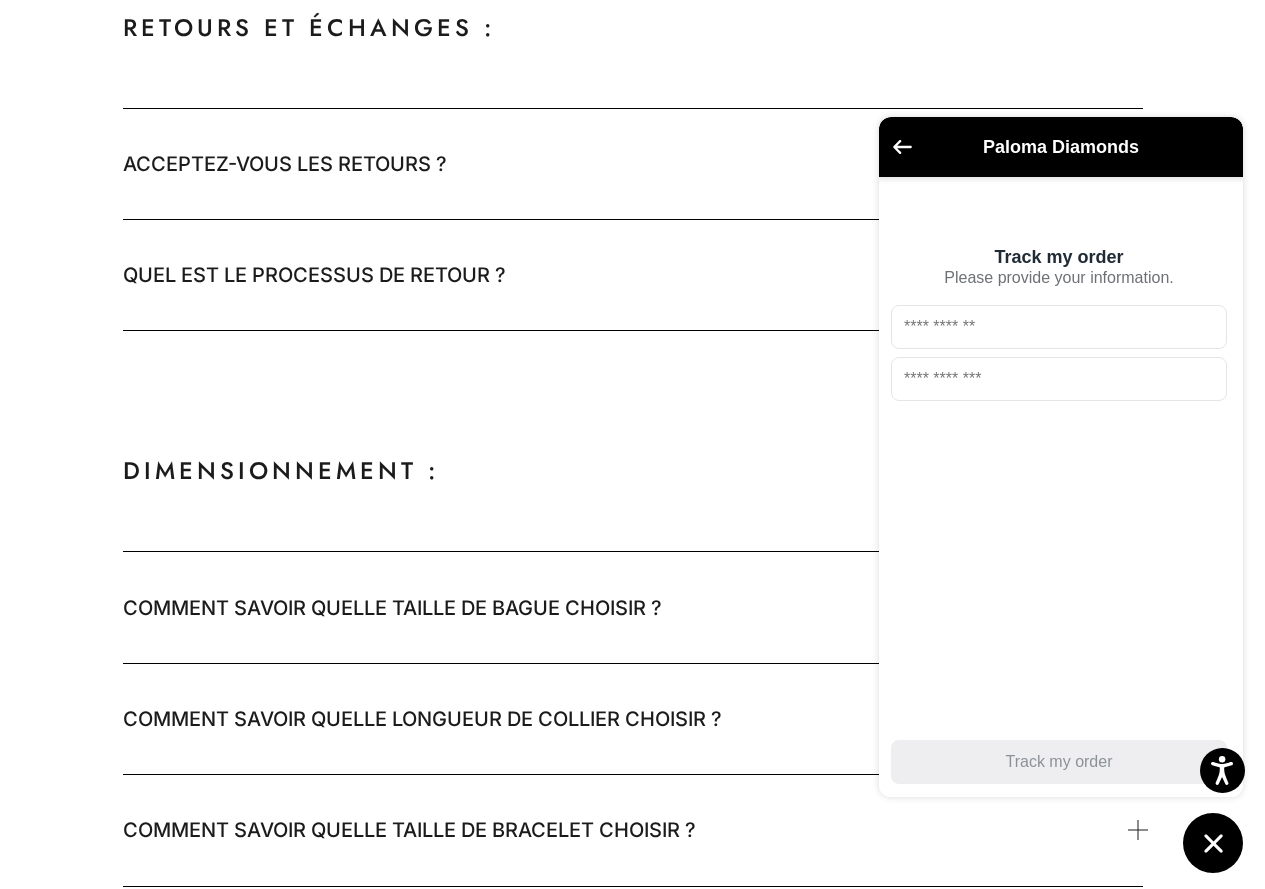 scroll, scrollTop: 1200, scrollLeft: 0, axis: vertical 